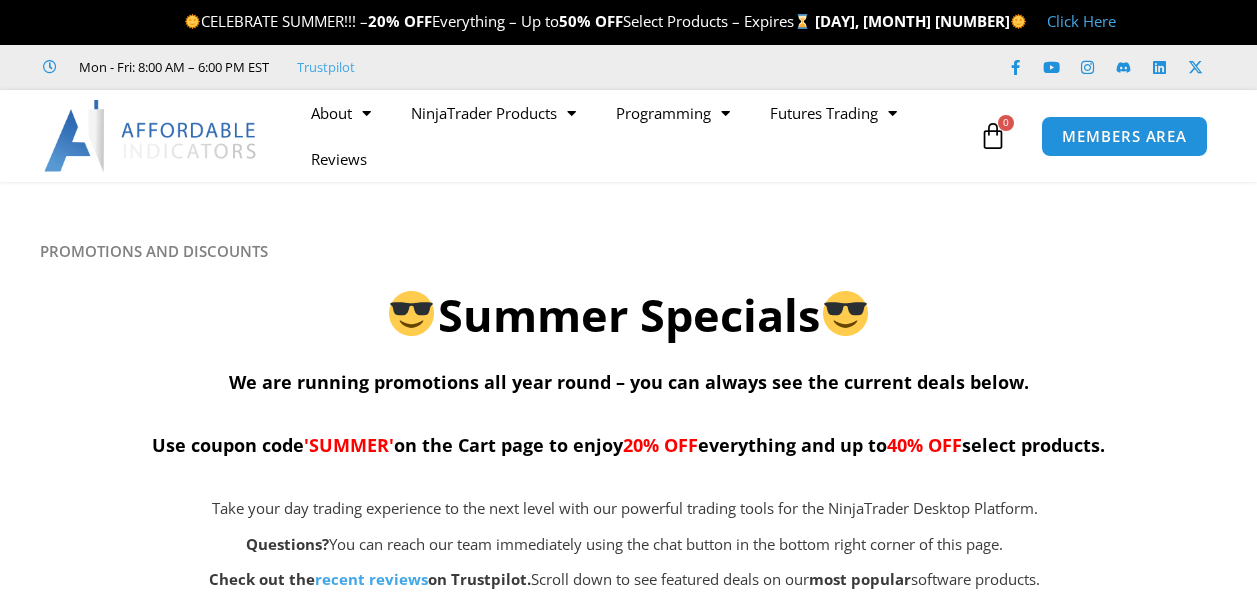 scroll, scrollTop: 0, scrollLeft: 0, axis: both 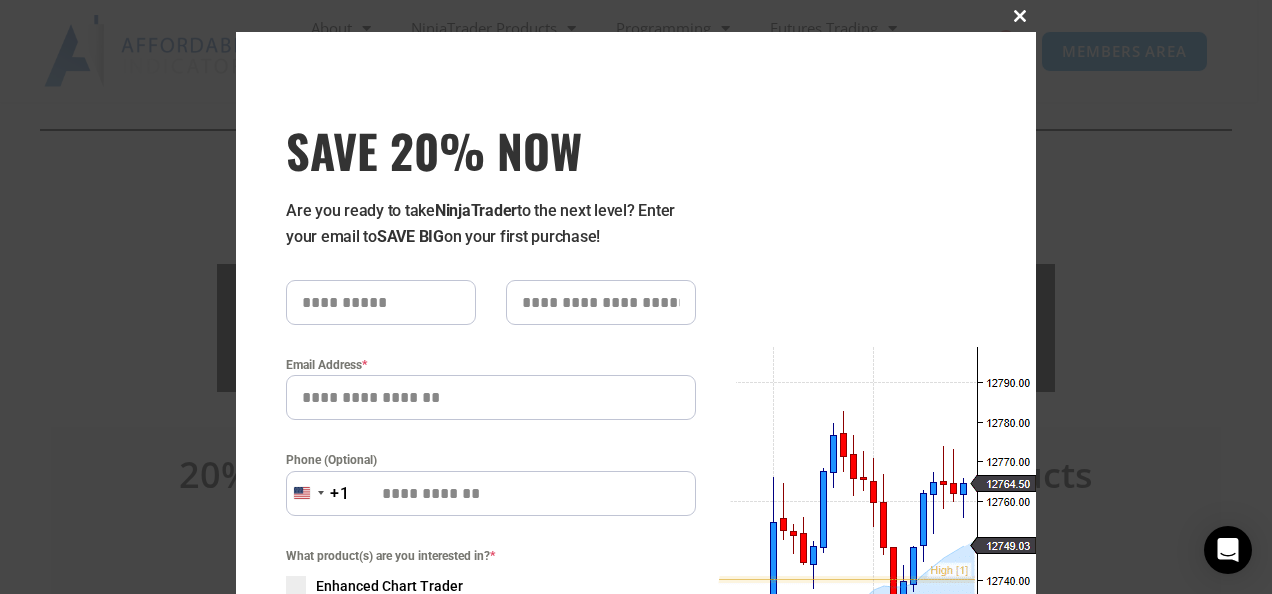 click at bounding box center [1020, 16] 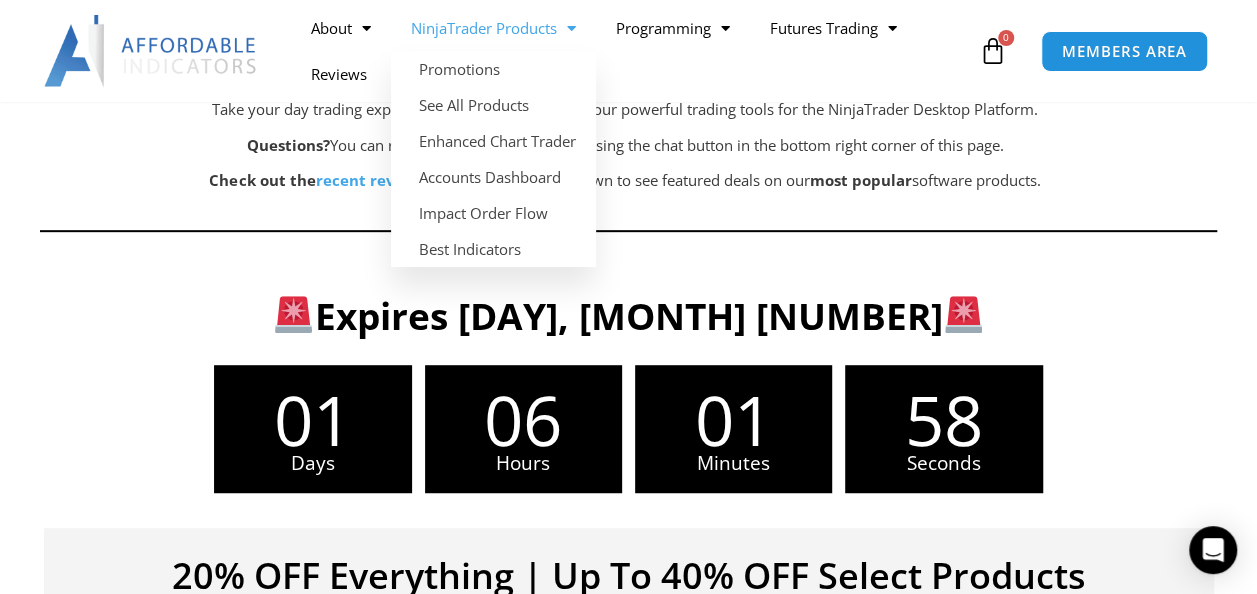 scroll, scrollTop: 300, scrollLeft: 0, axis: vertical 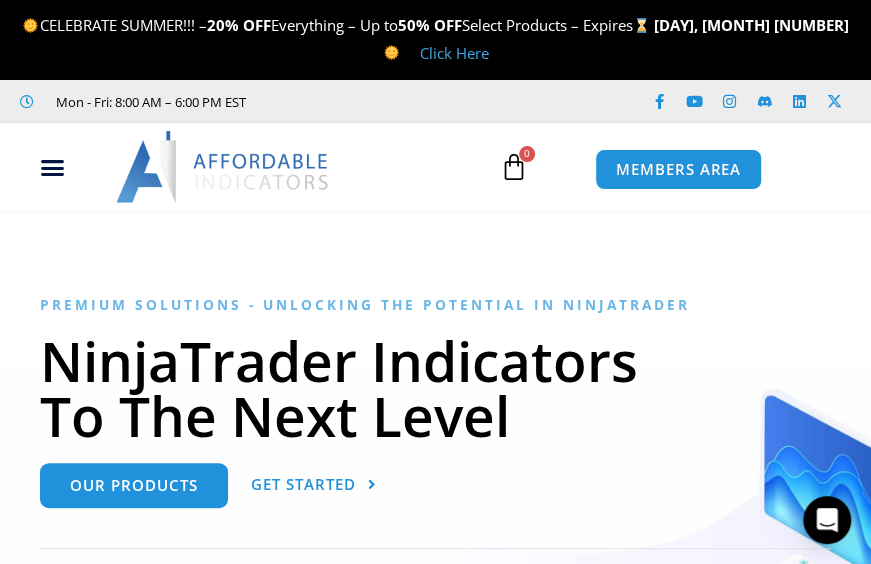click on "Click Here" at bounding box center [454, 53] 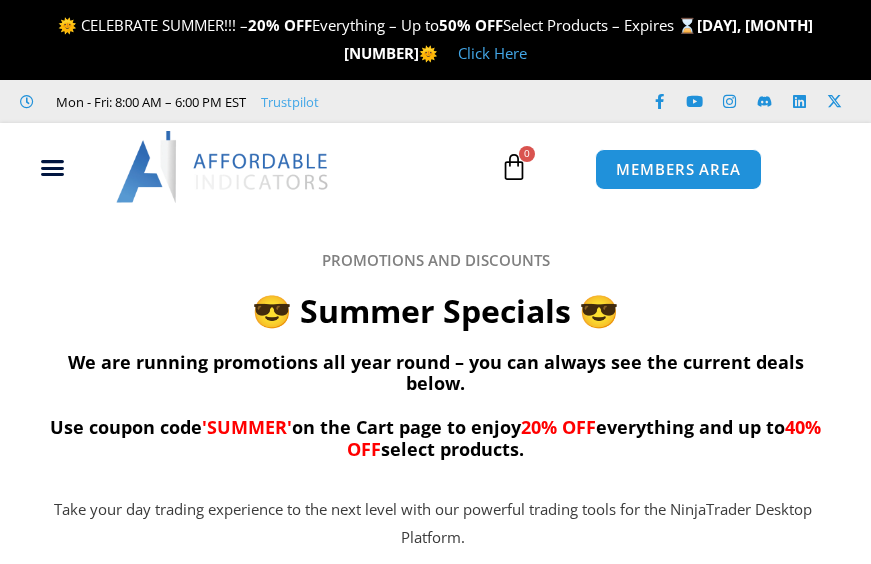 scroll, scrollTop: 0, scrollLeft: 0, axis: both 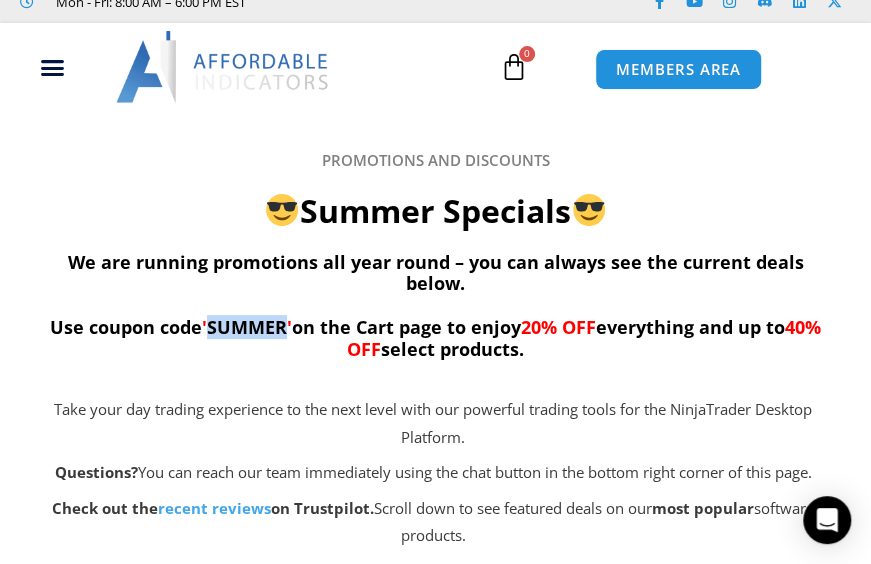drag, startPoint x: 275, startPoint y: 307, endPoint x: 204, endPoint y: 302, distance: 71.17584 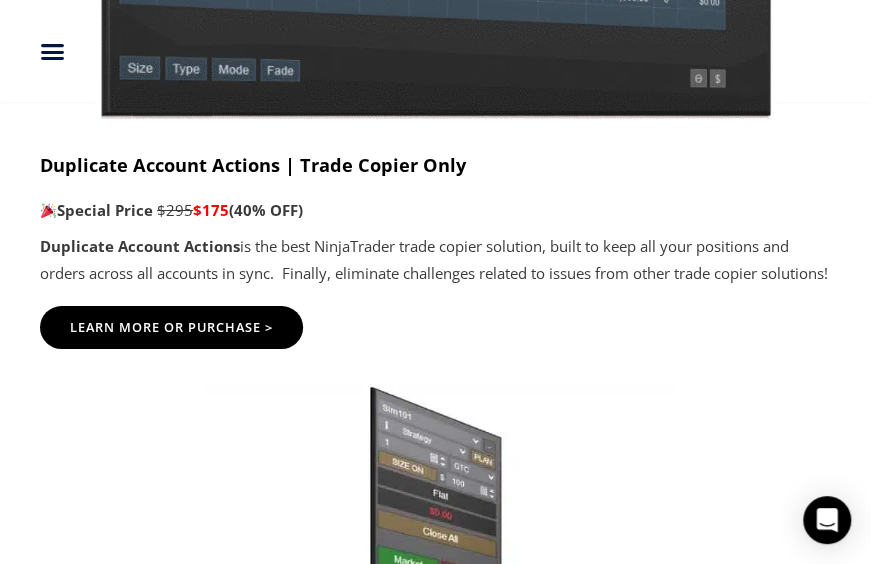 scroll, scrollTop: 2400, scrollLeft: 0, axis: vertical 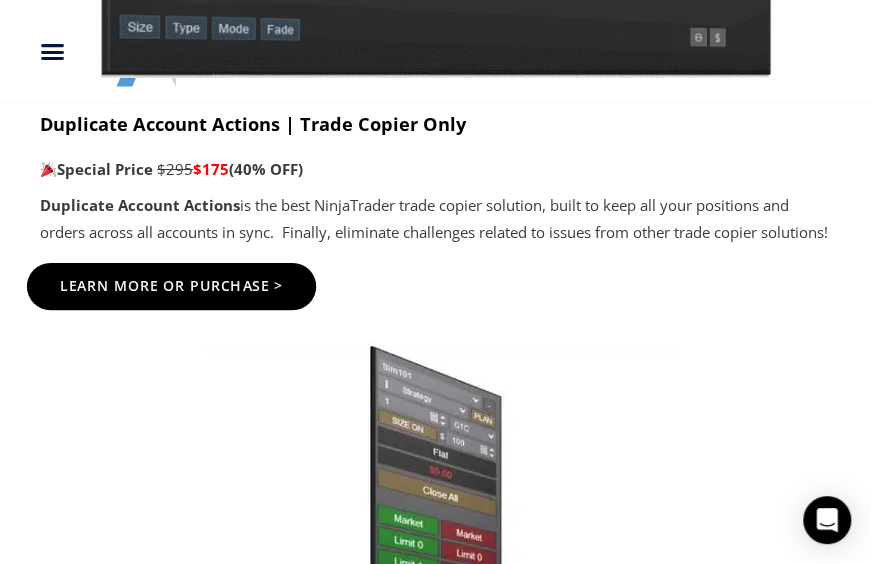 click on "Learn More Or Purchase >" at bounding box center [171, 286] 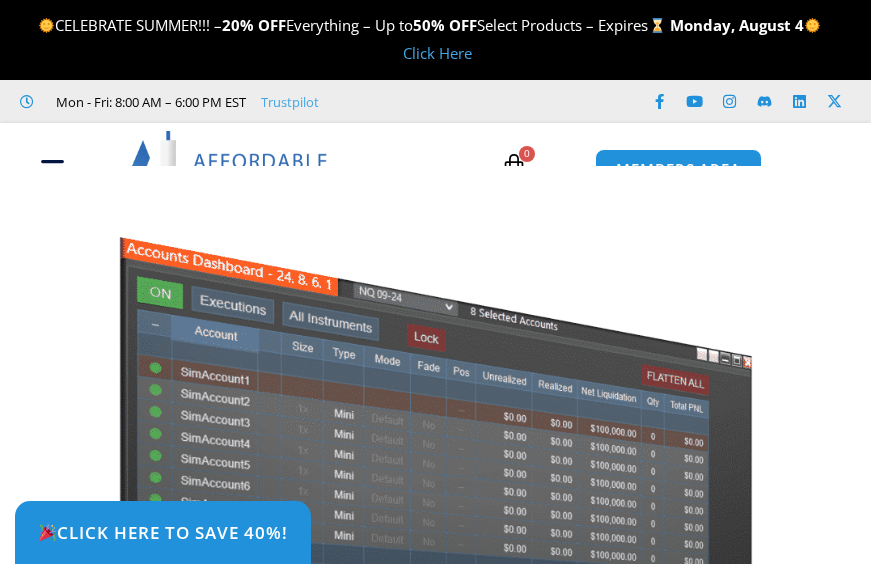 scroll, scrollTop: 0, scrollLeft: 0, axis: both 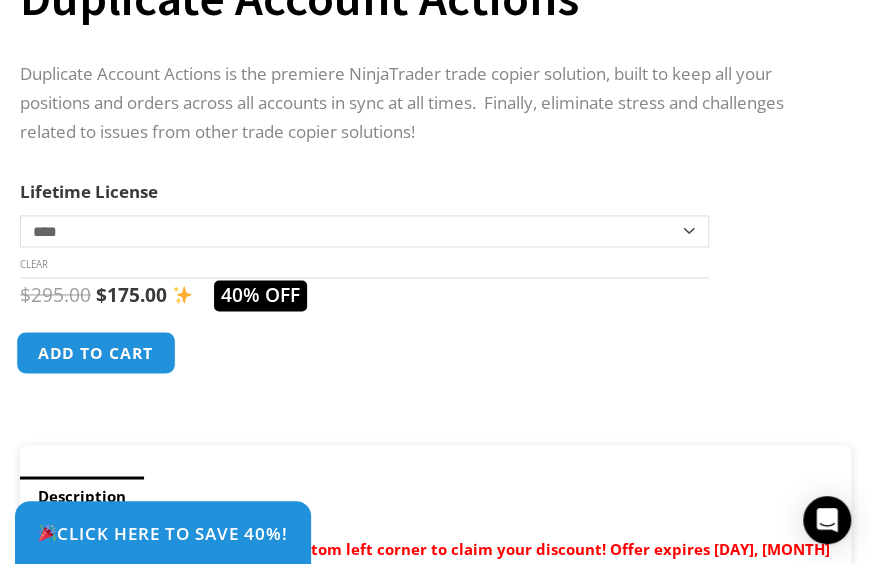 click on "Add to cart" 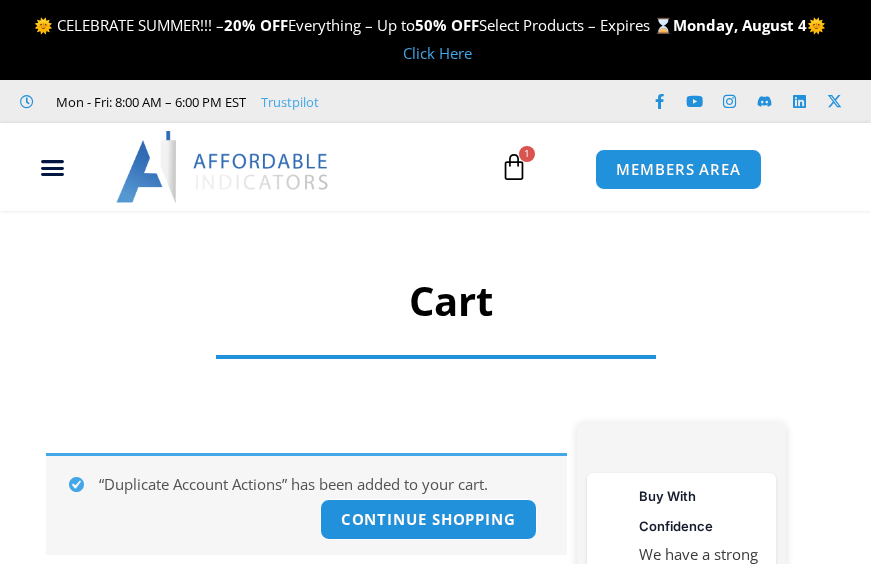 scroll, scrollTop: 0, scrollLeft: 0, axis: both 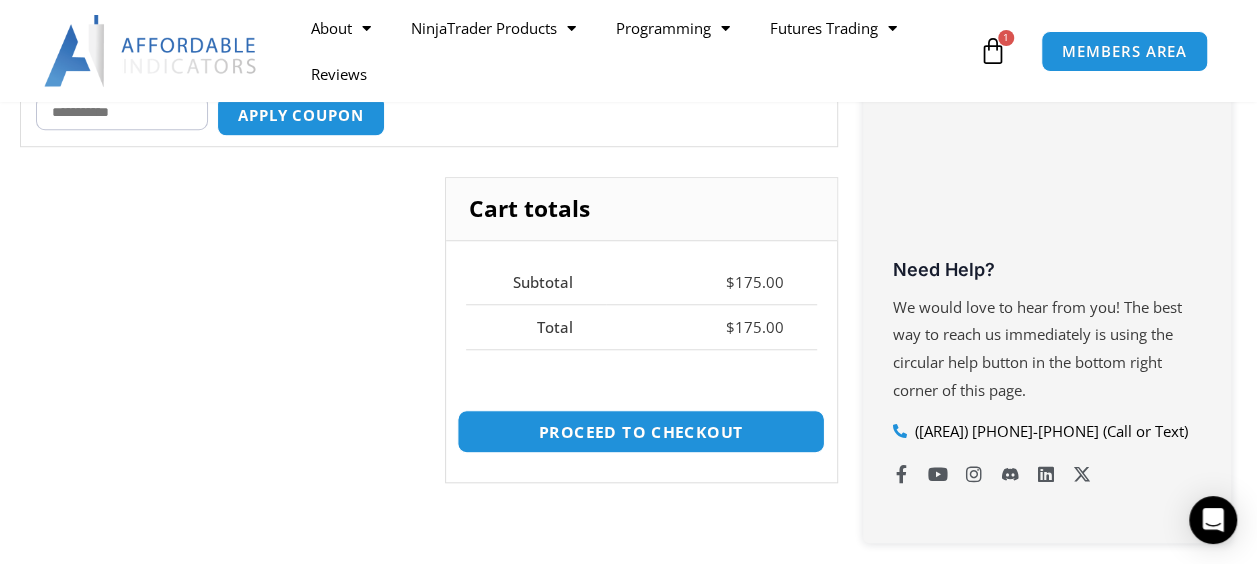 click on "Proceed to checkout" at bounding box center [641, 431] 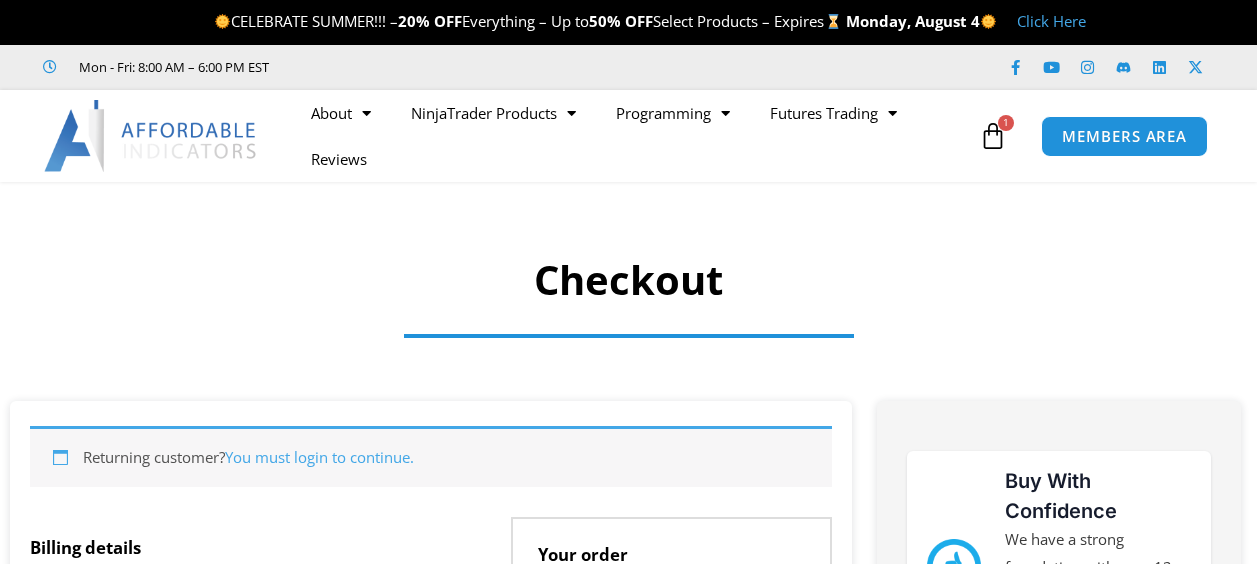 select on "**" 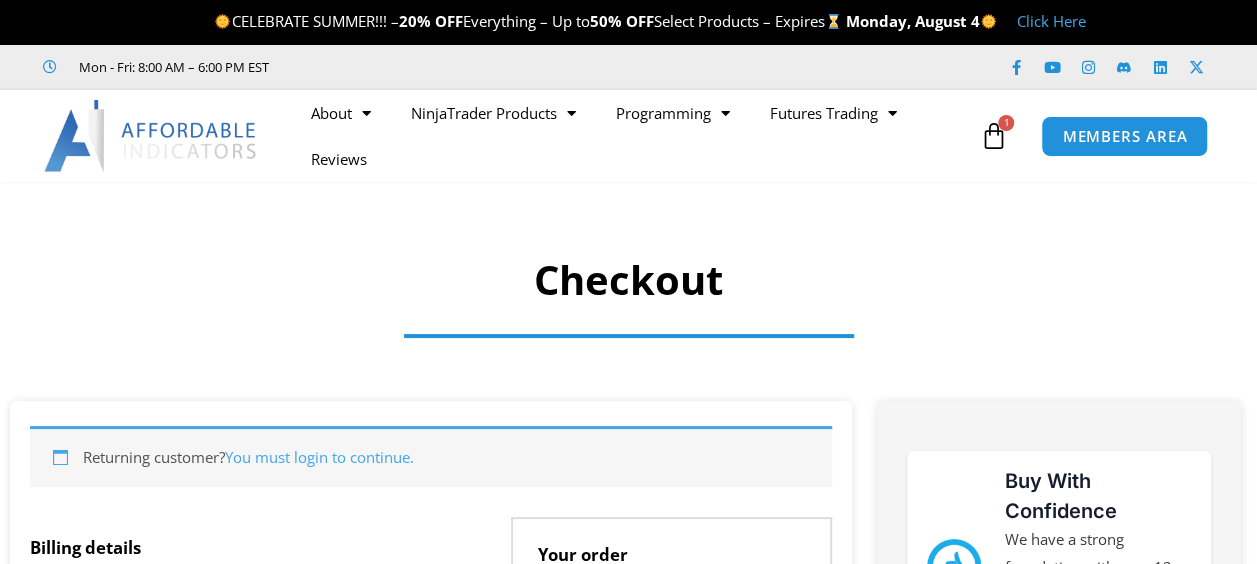 scroll, scrollTop: 0, scrollLeft: 0, axis: both 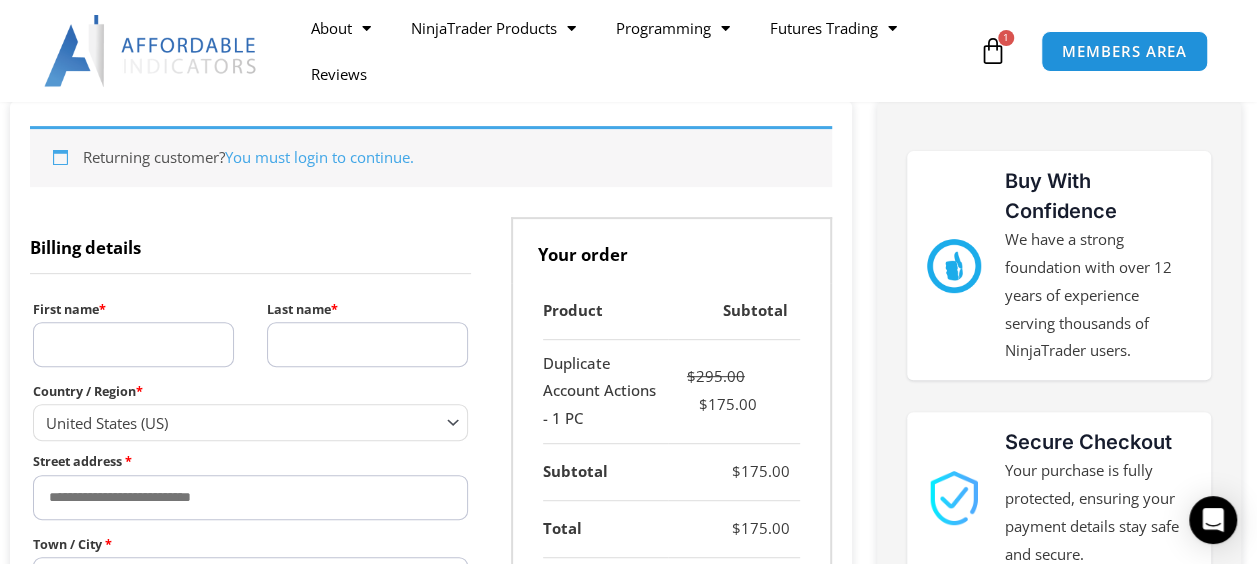 drag, startPoint x: 164, startPoint y: 335, endPoint x: 154, endPoint y: 344, distance: 13.453624 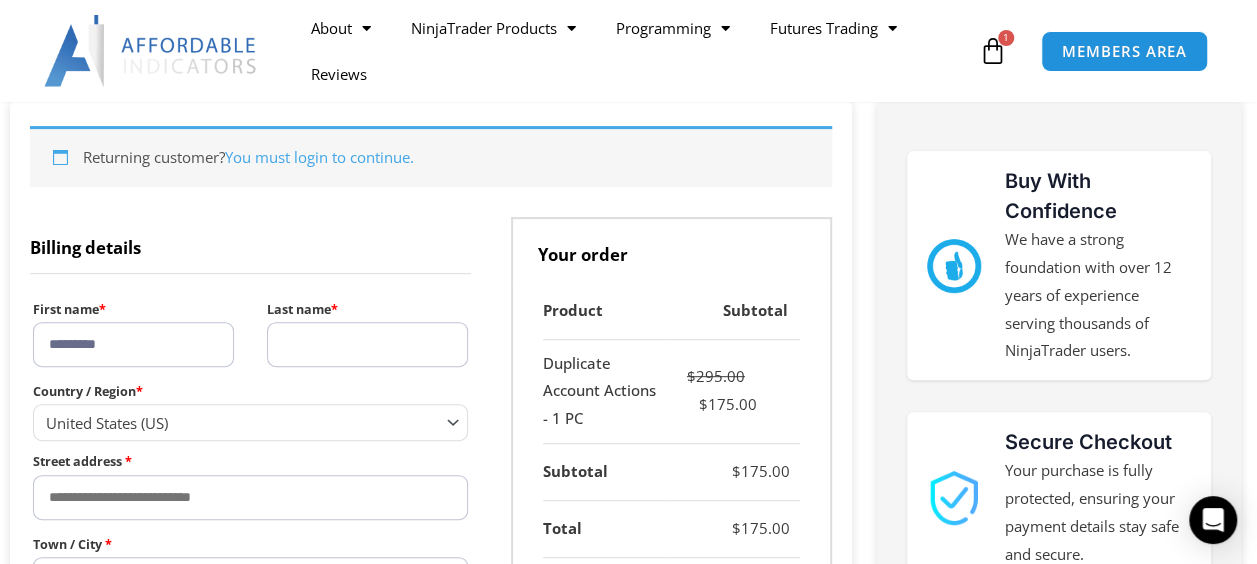 type on "*****" 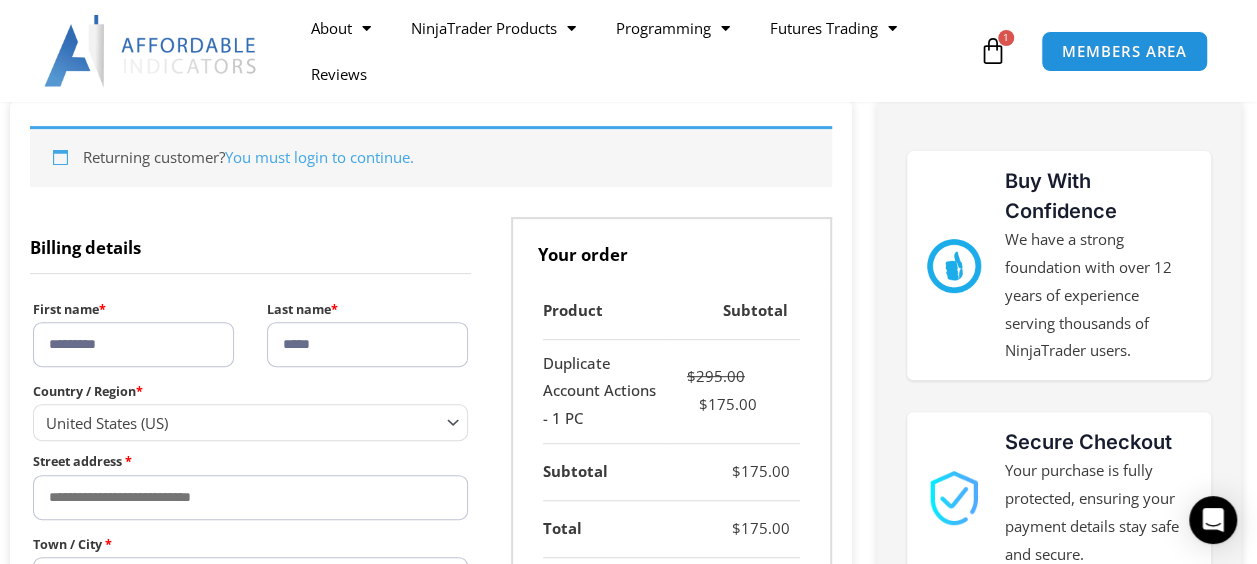 type on "**********" 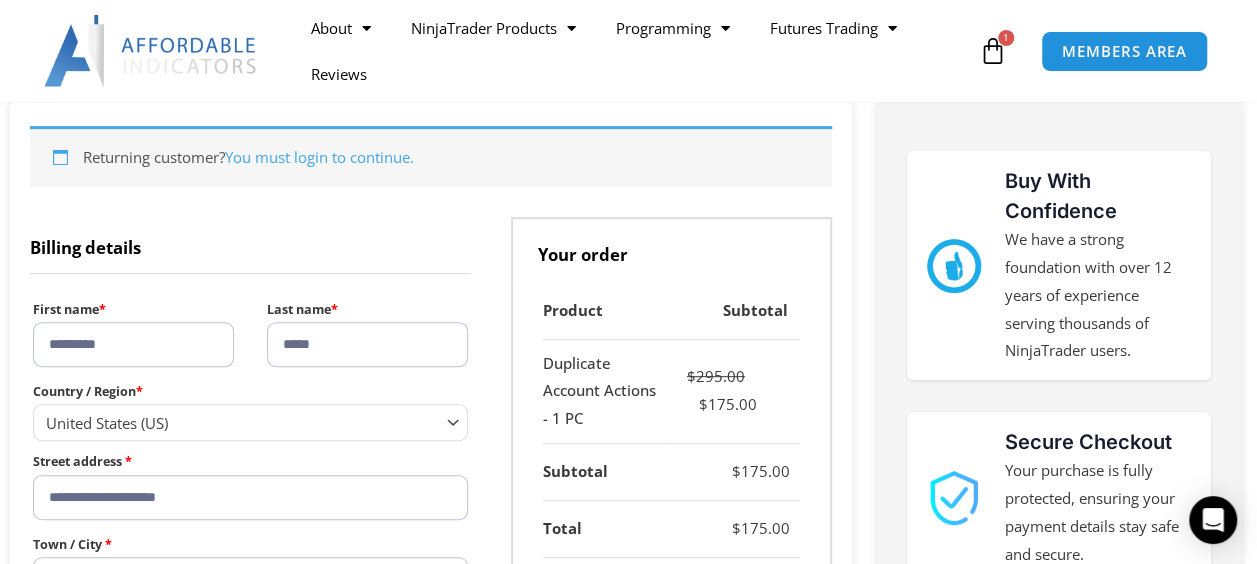 type on "********" 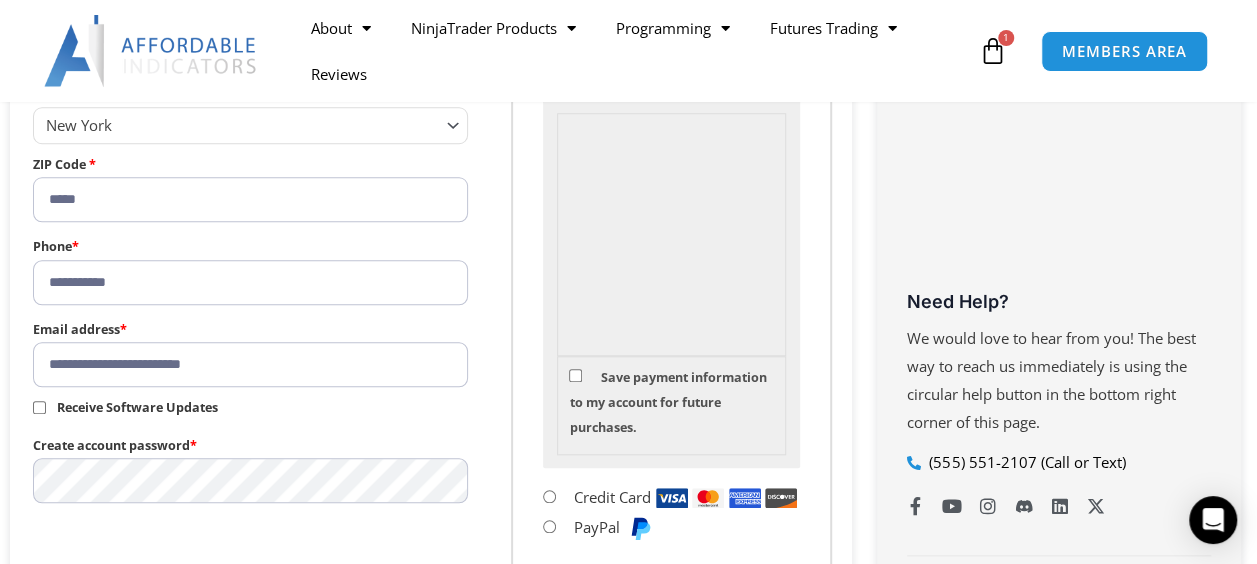 scroll, scrollTop: 874, scrollLeft: 0, axis: vertical 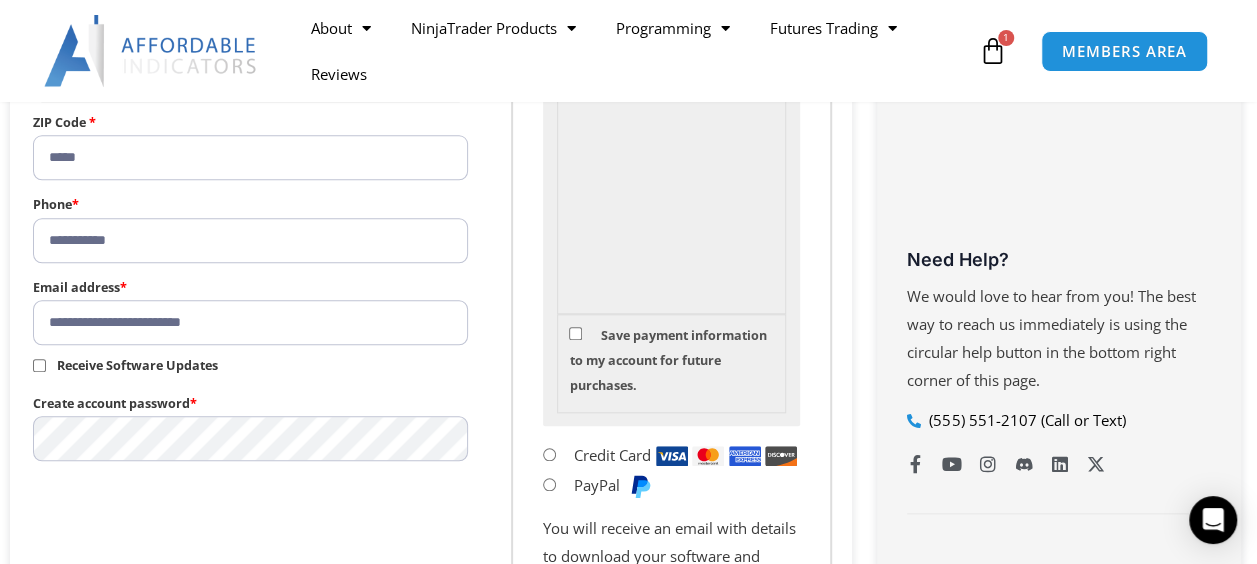 click on "*****" at bounding box center [250, 157] 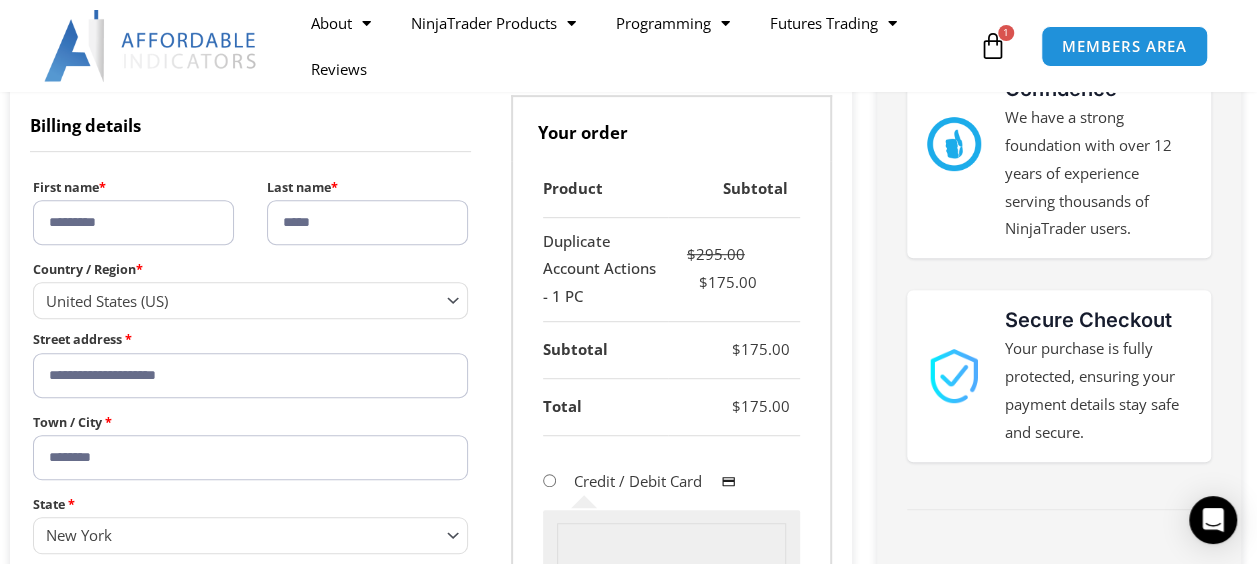 scroll, scrollTop: 174, scrollLeft: 0, axis: vertical 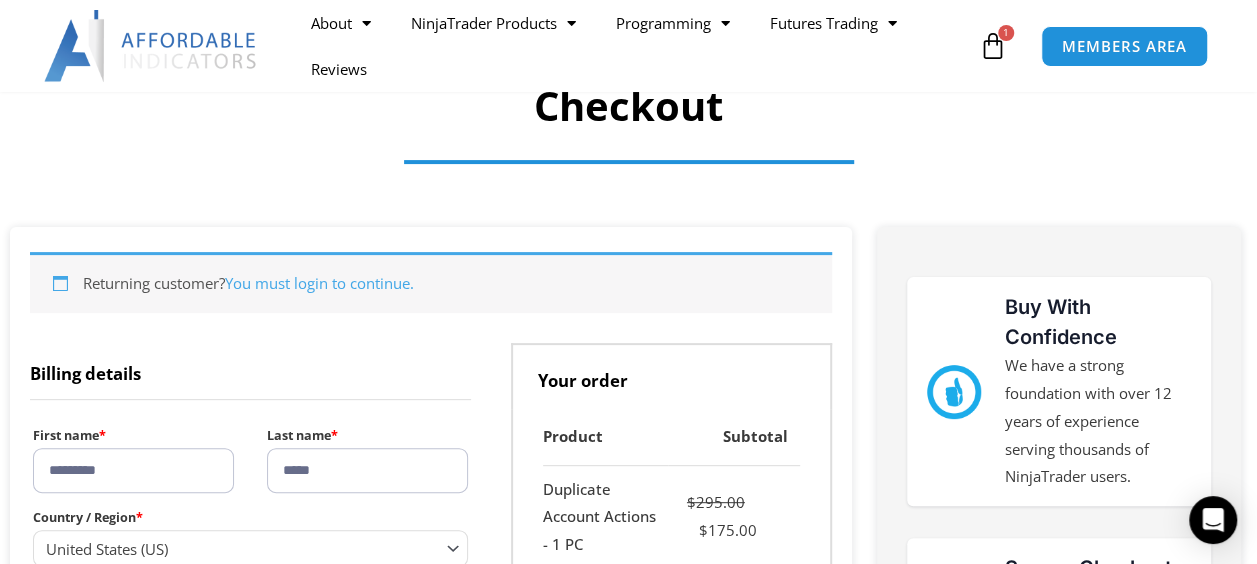 click at bounding box center [629, 163] 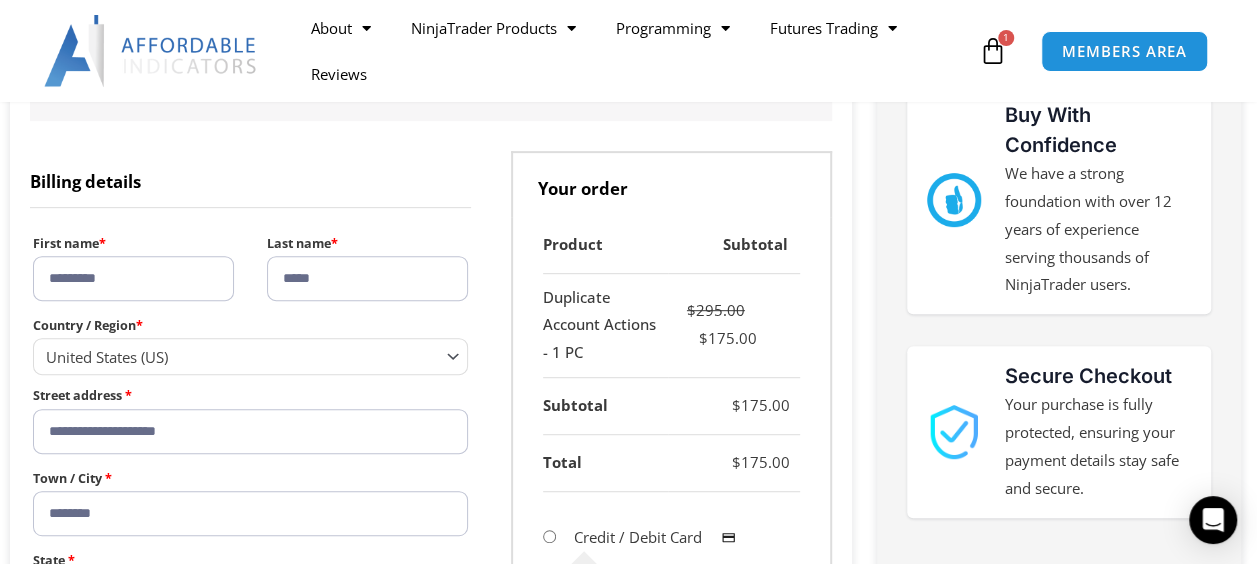 scroll, scrollTop: 274, scrollLeft: 0, axis: vertical 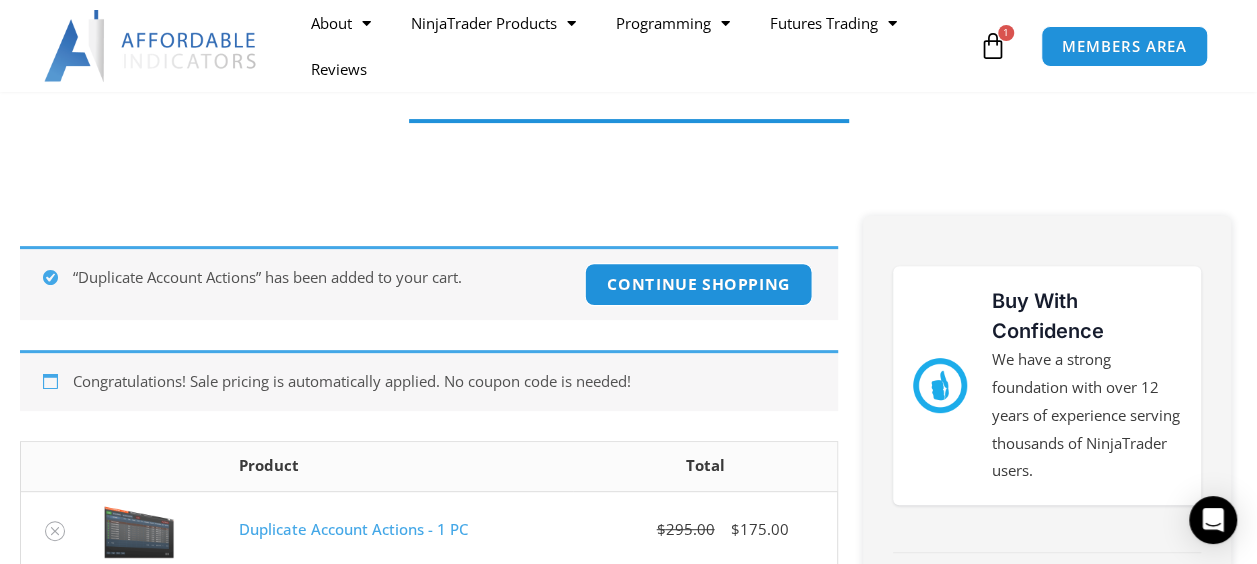 click on "Continue shopping" at bounding box center [699, 284] 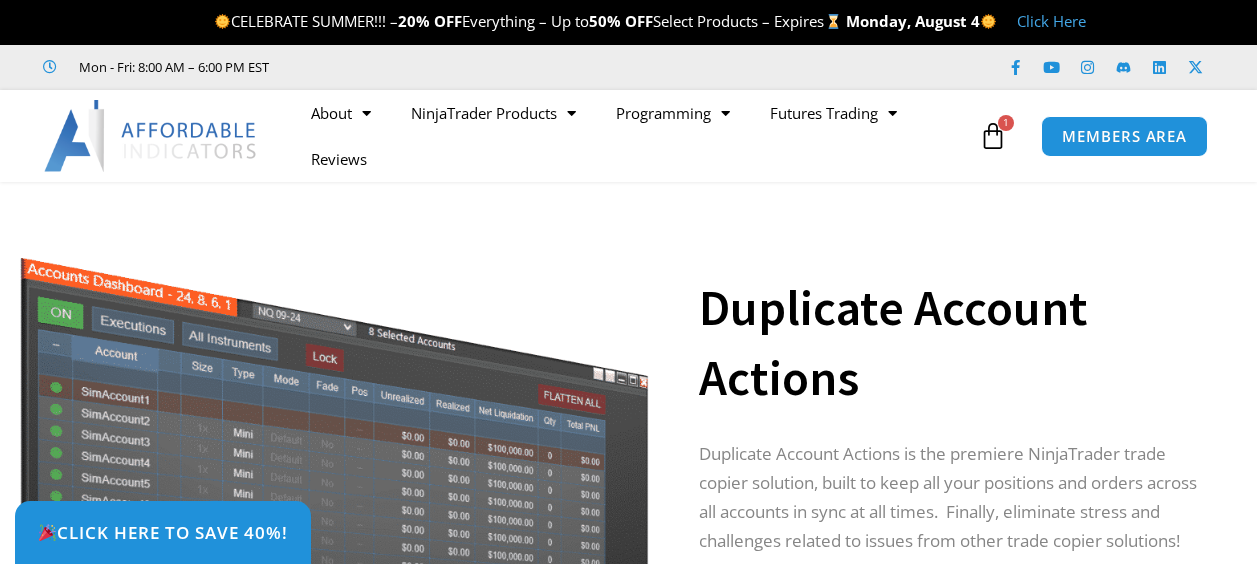 scroll, scrollTop: 0, scrollLeft: 0, axis: both 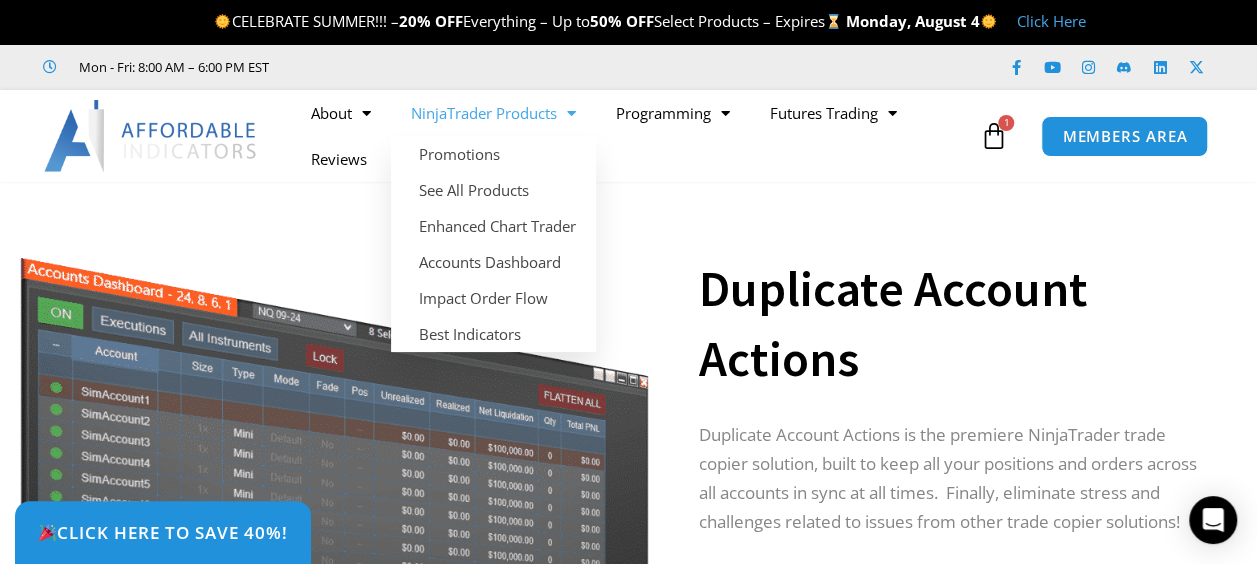 click on "NinjaTrader Products" 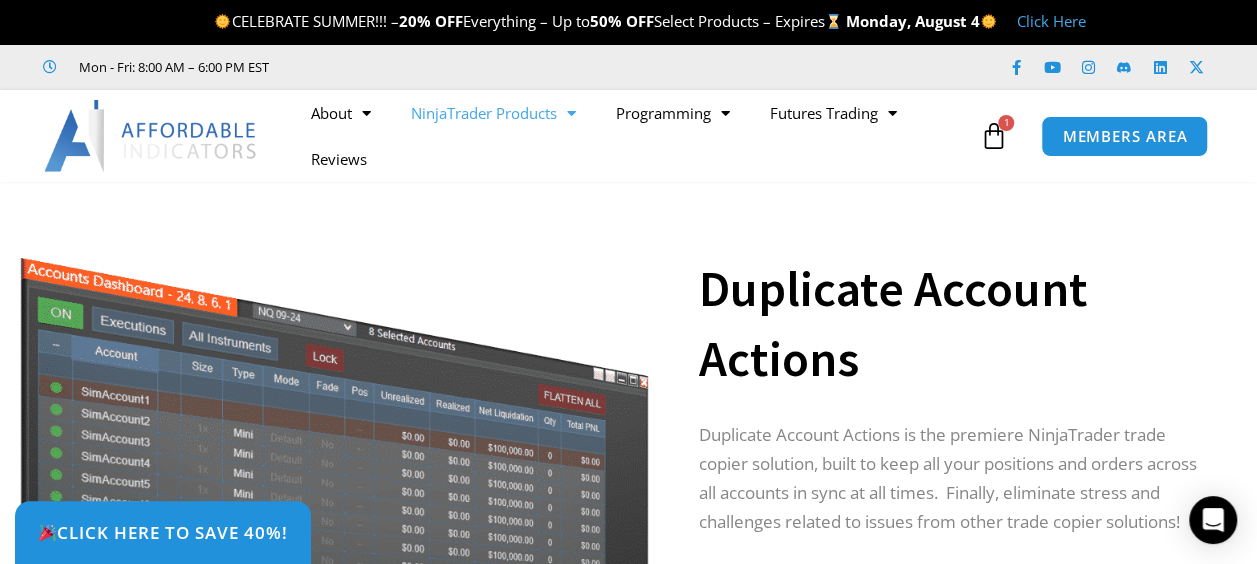 click 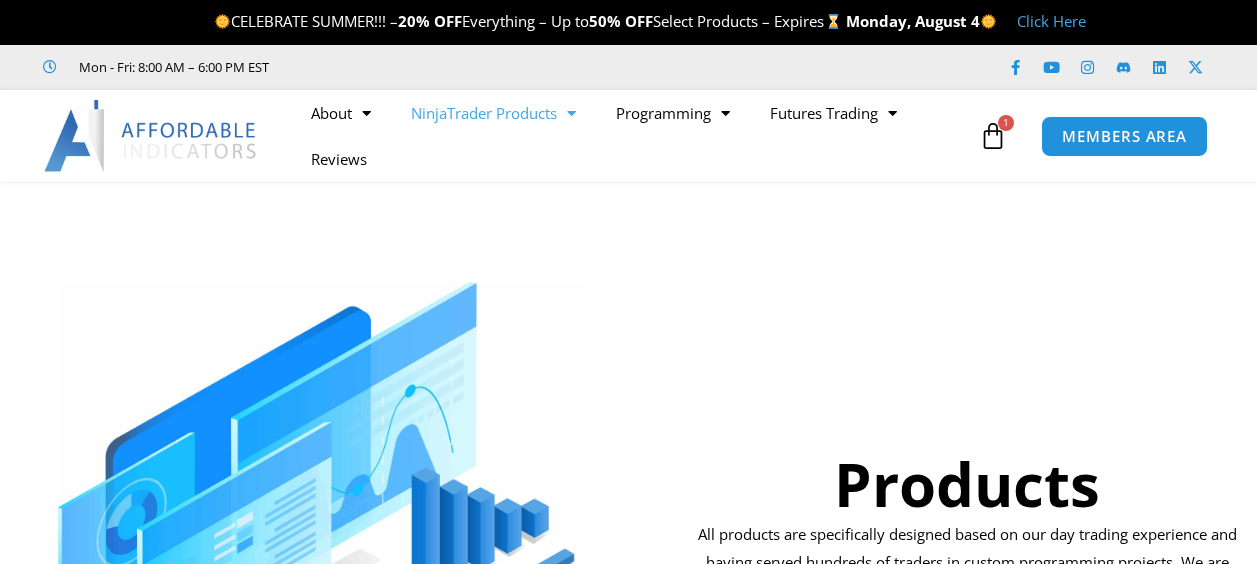 scroll, scrollTop: 0, scrollLeft: 0, axis: both 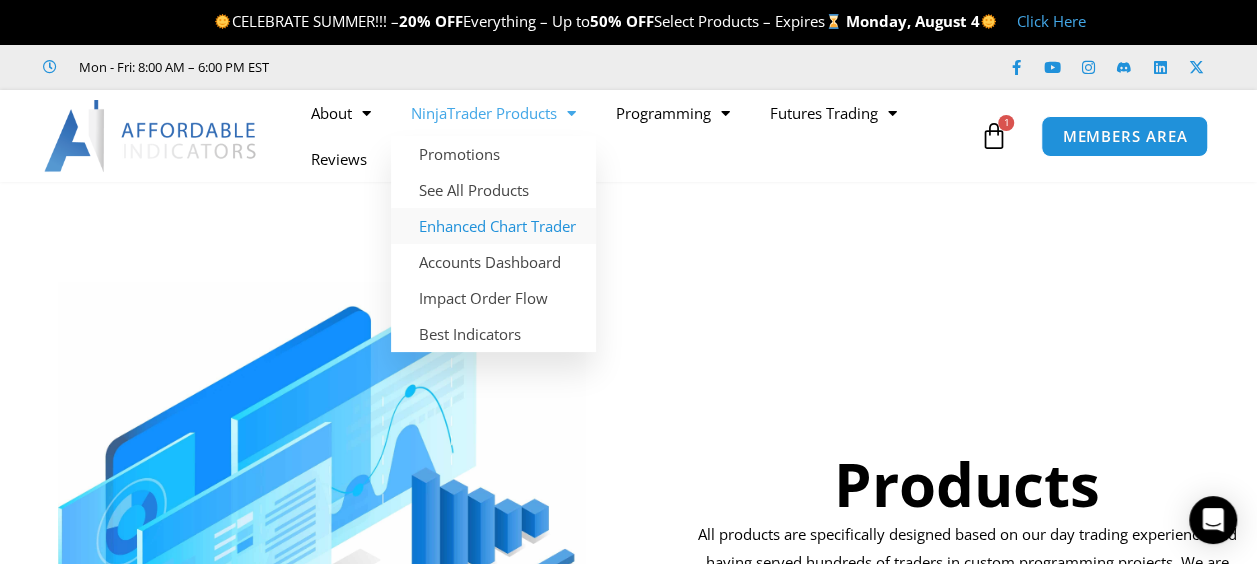 click on "Enhanced Chart Trader" 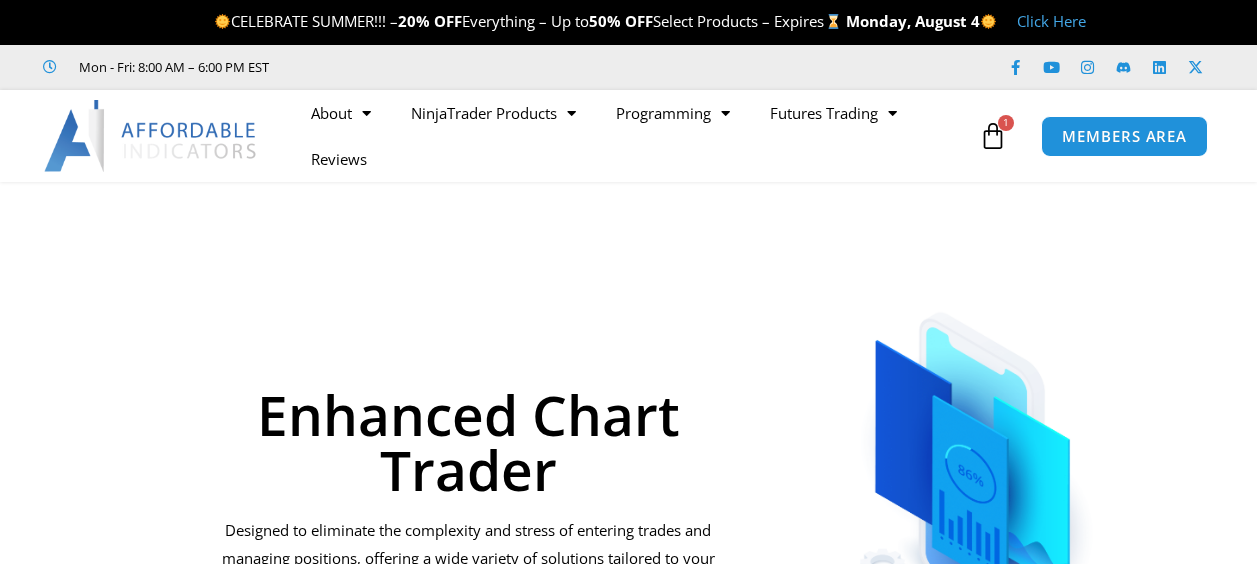 scroll, scrollTop: 0, scrollLeft: 0, axis: both 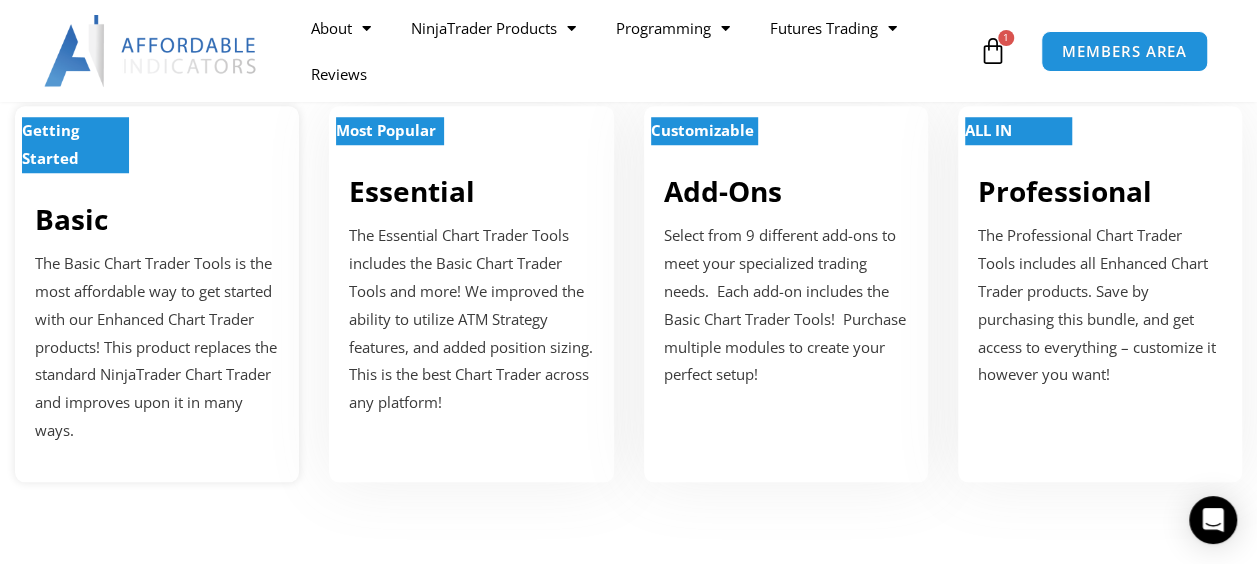 click on "Getting Started" at bounding box center [75, 145] 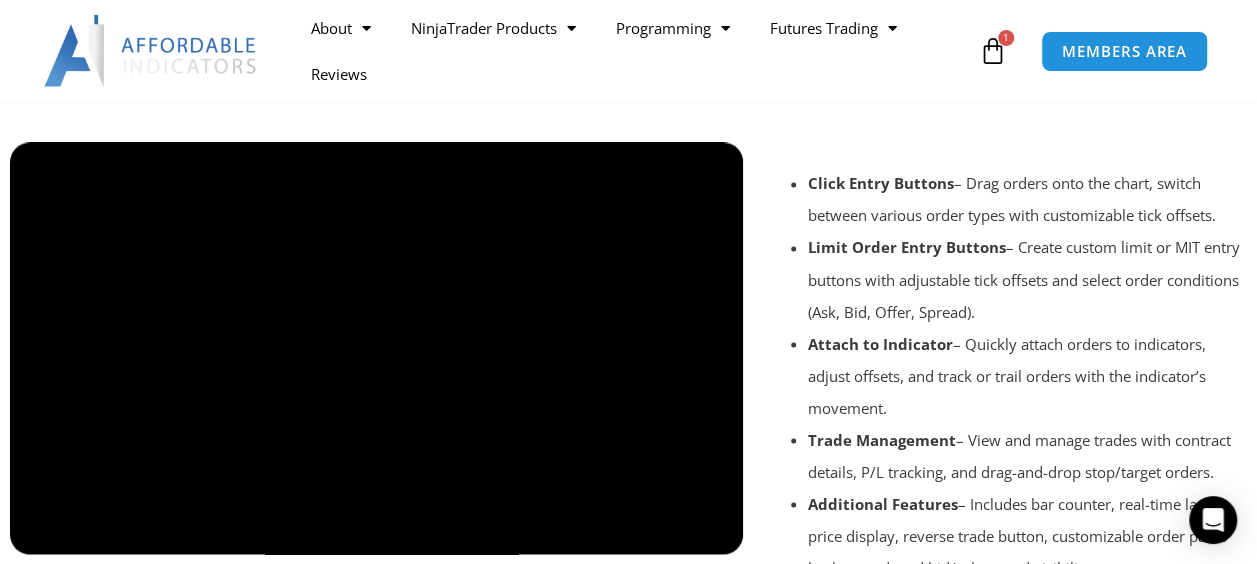 scroll, scrollTop: 1477, scrollLeft: 0, axis: vertical 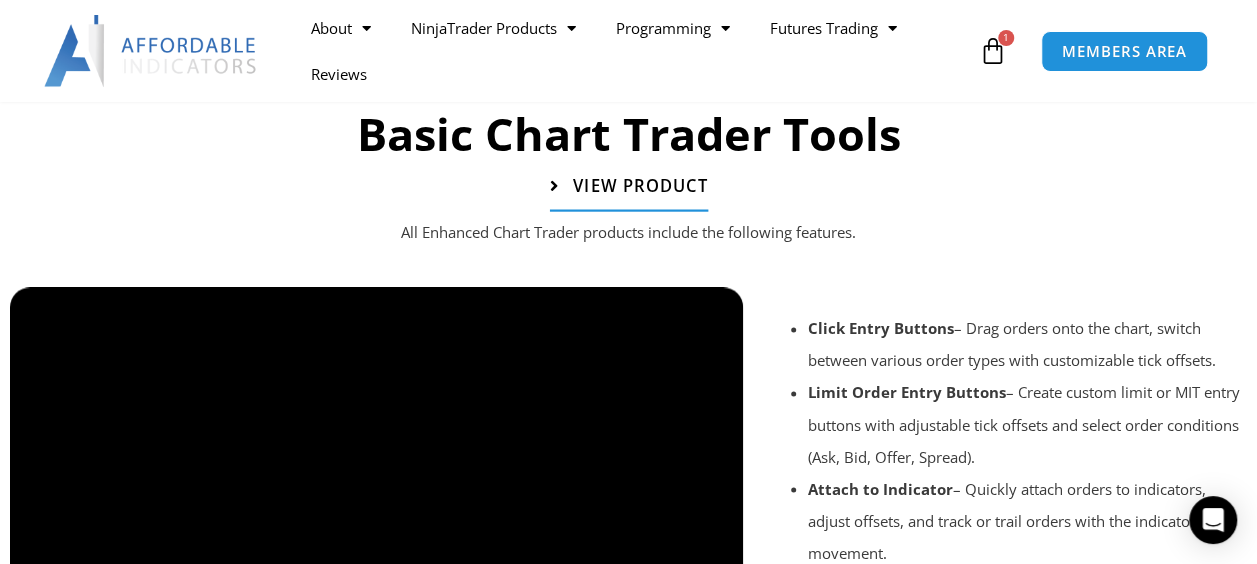 click on "View Product" at bounding box center [639, 185] 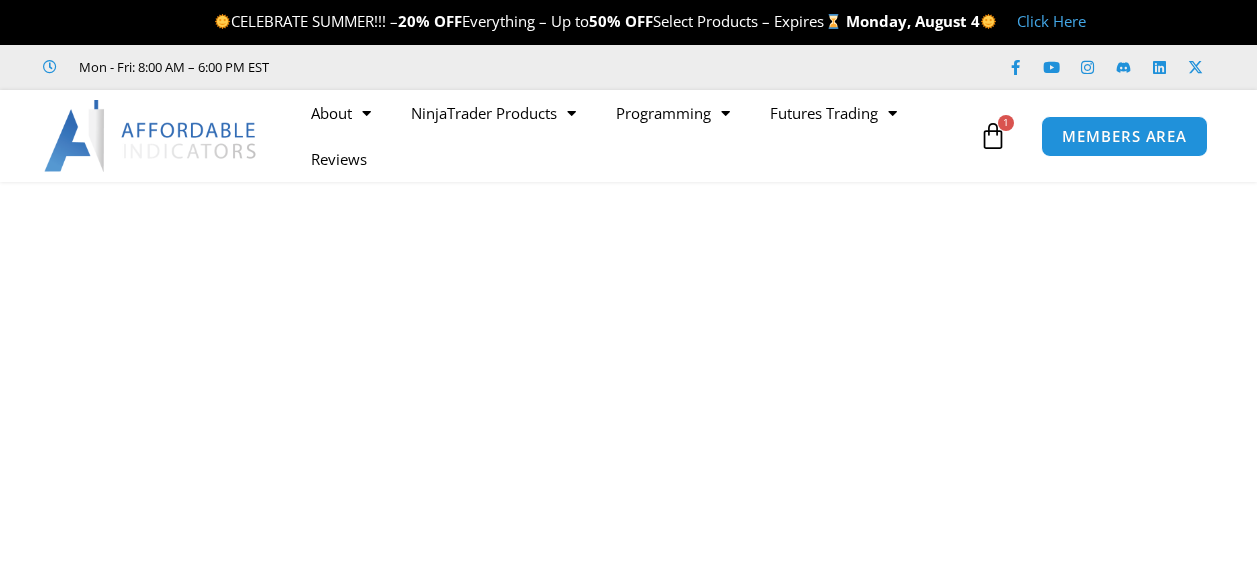 scroll, scrollTop: 0, scrollLeft: 0, axis: both 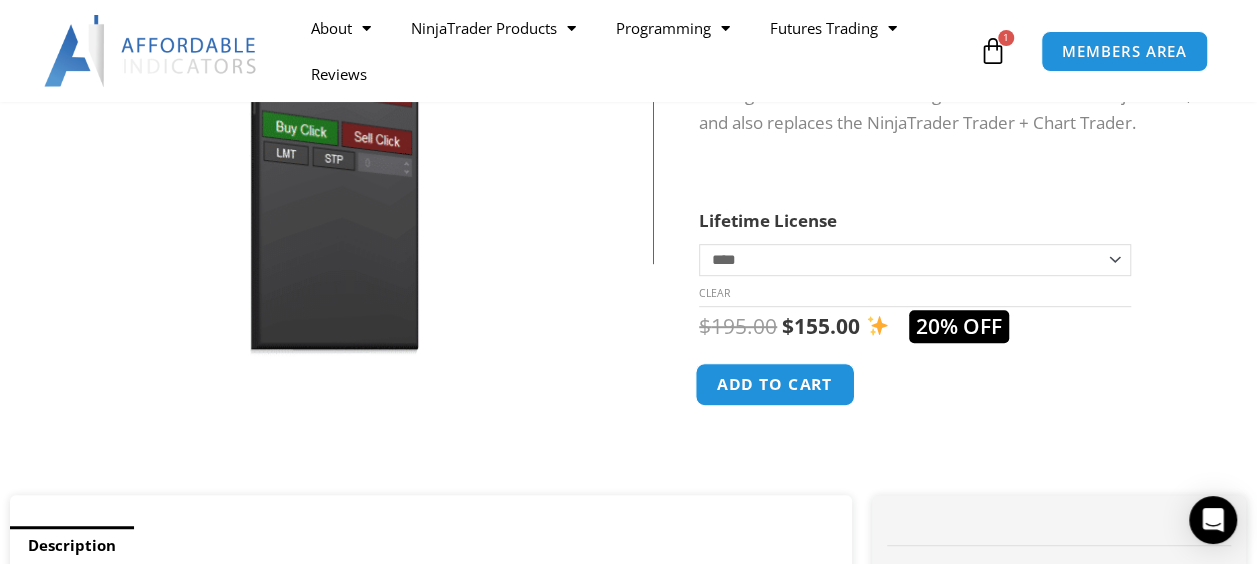 click on "Add to cart" 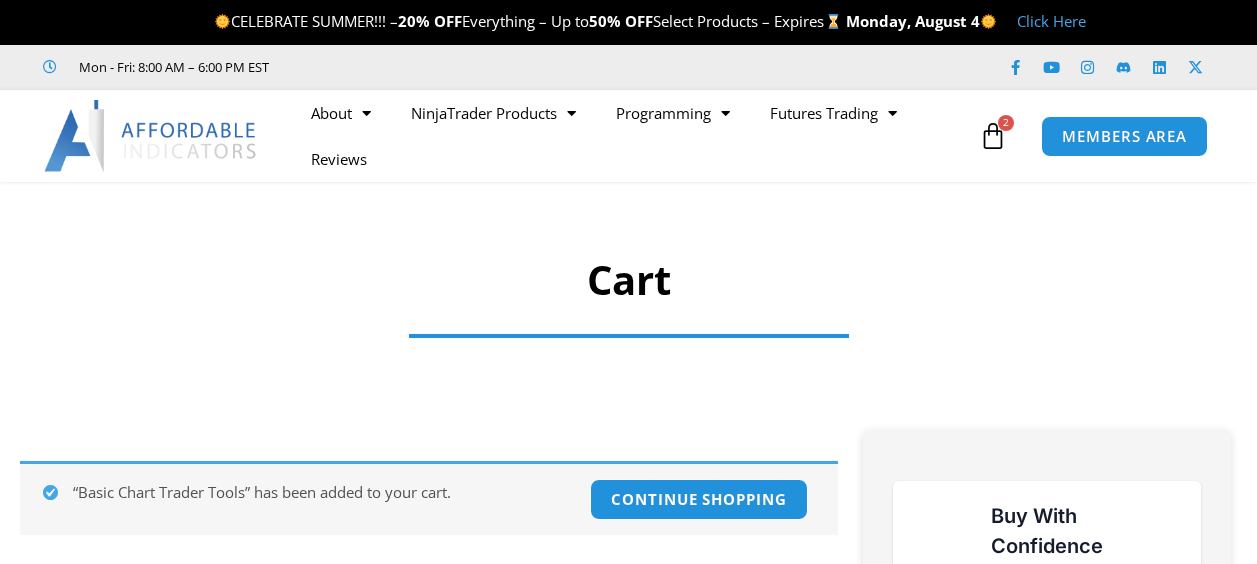 scroll, scrollTop: 0, scrollLeft: 0, axis: both 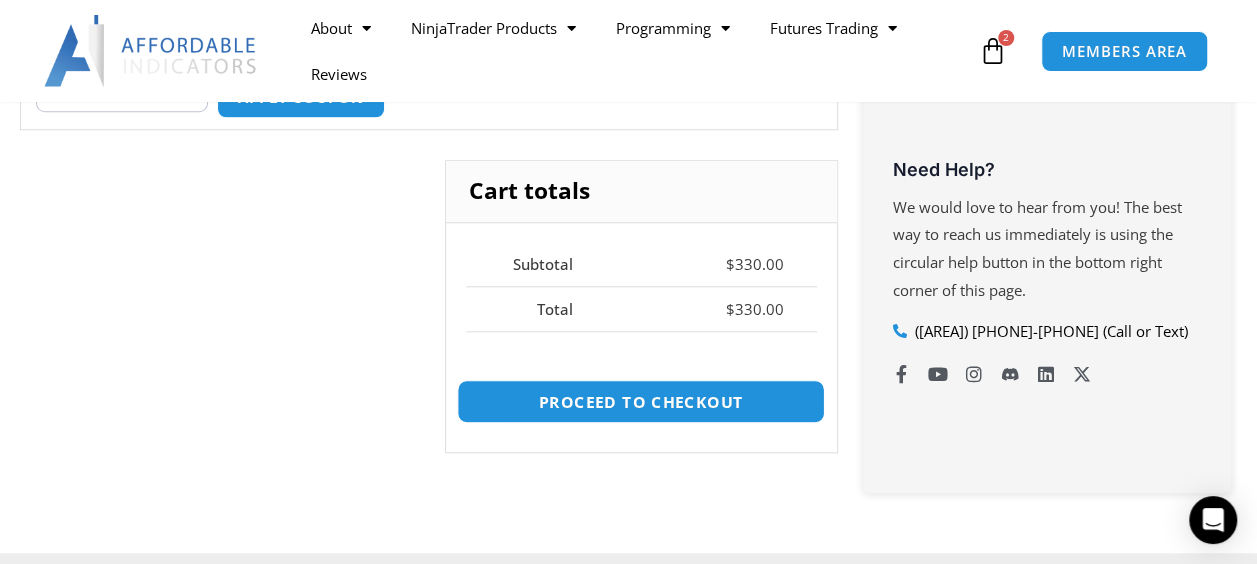 click on "Proceed to checkout" at bounding box center [641, 401] 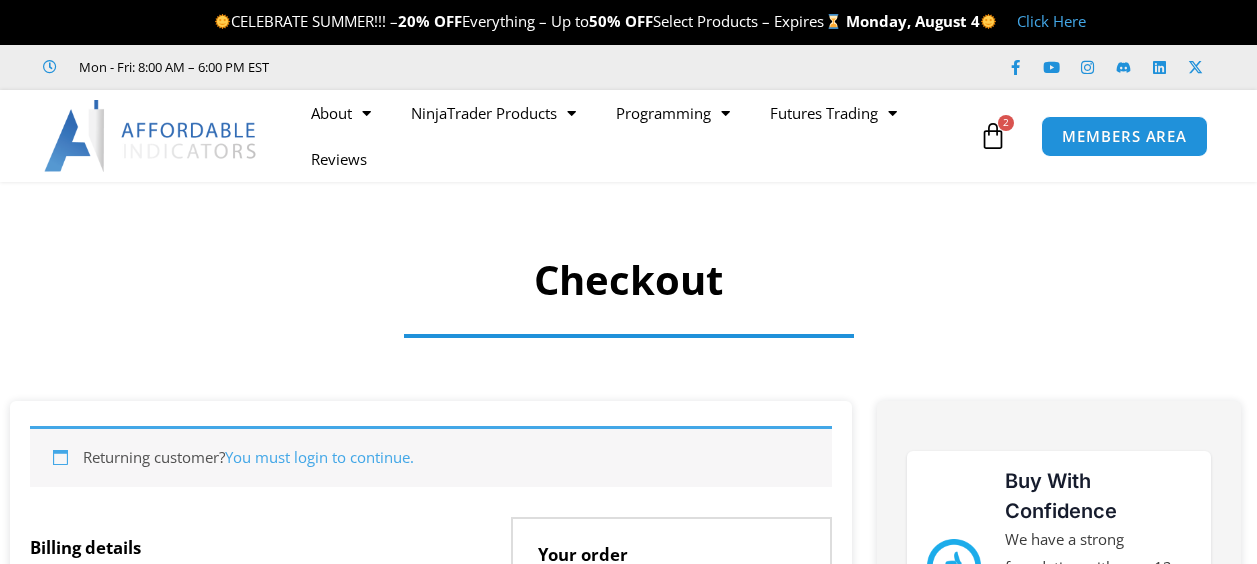 select on "**" 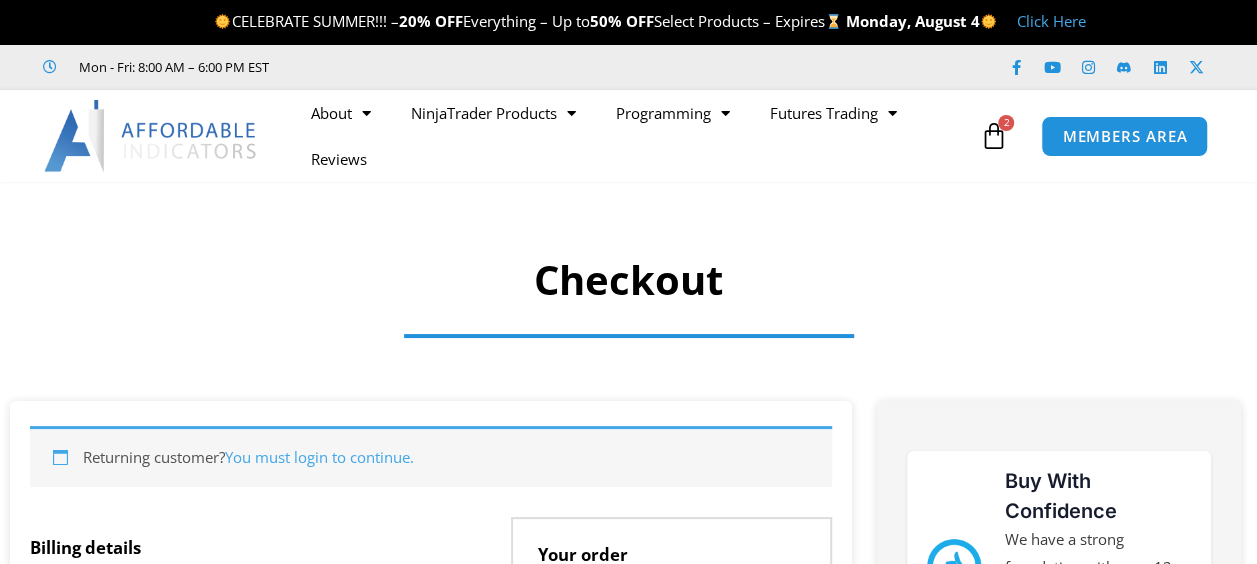 scroll, scrollTop: 0, scrollLeft: 0, axis: both 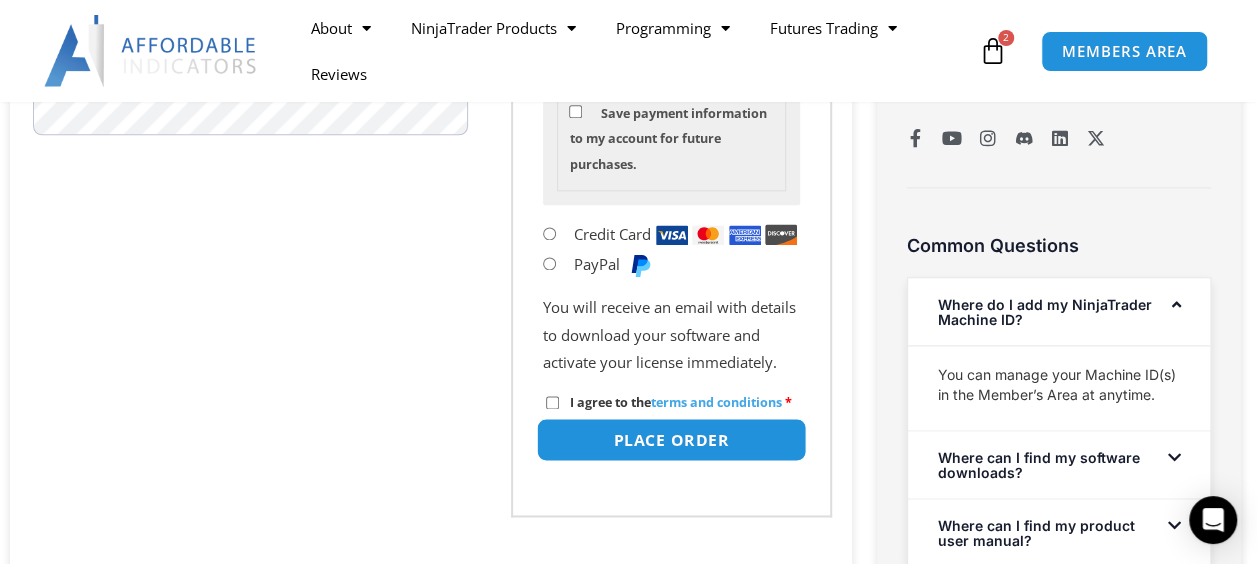 click on "Place order" at bounding box center (672, 439) 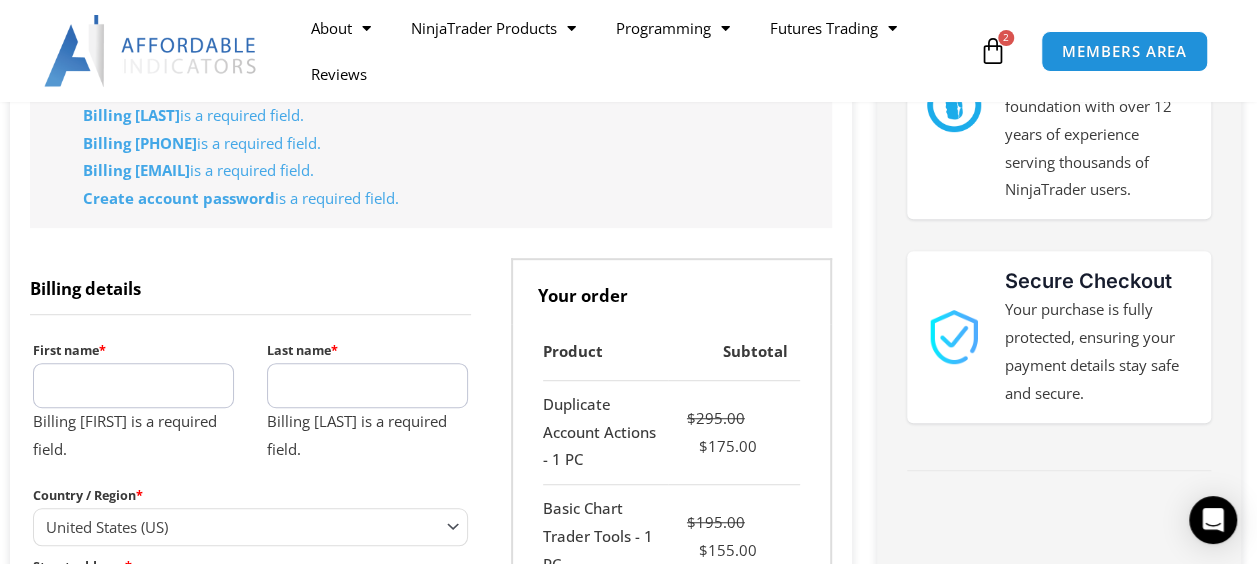 scroll, scrollTop: 416, scrollLeft: 0, axis: vertical 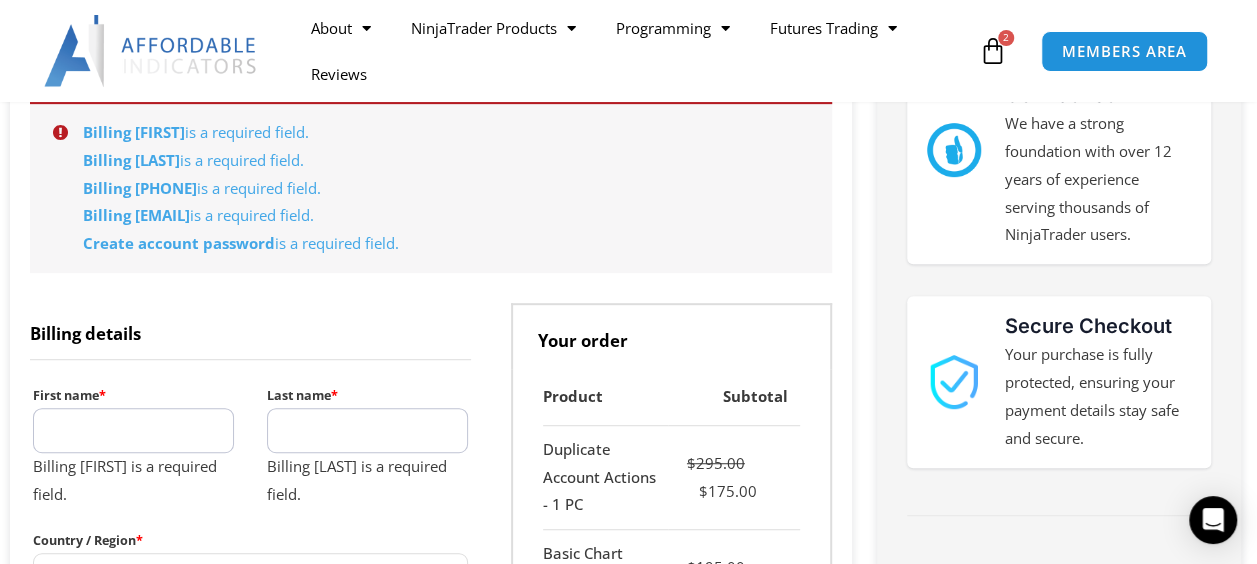 click on "First name  *" at bounding box center (133, 430) 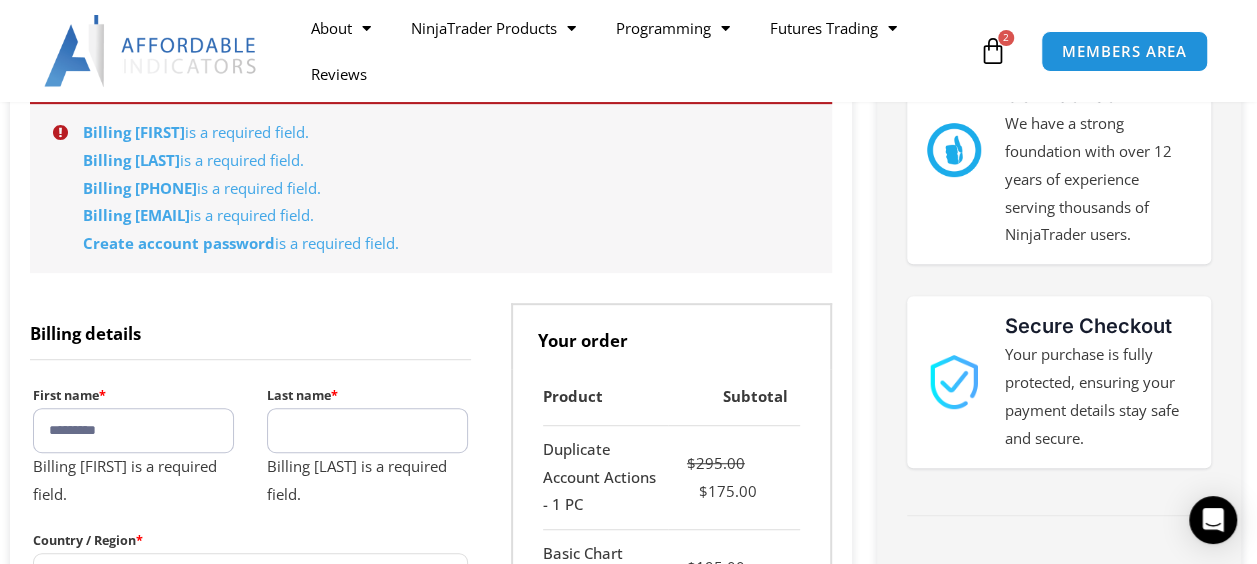 type on "*****" 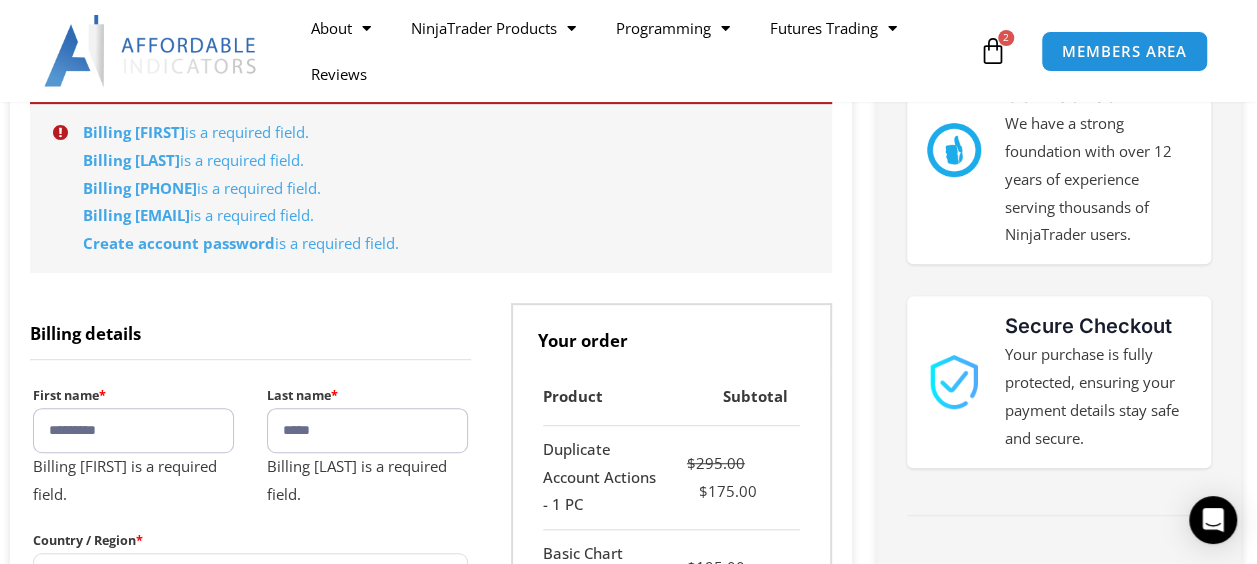 type on "**********" 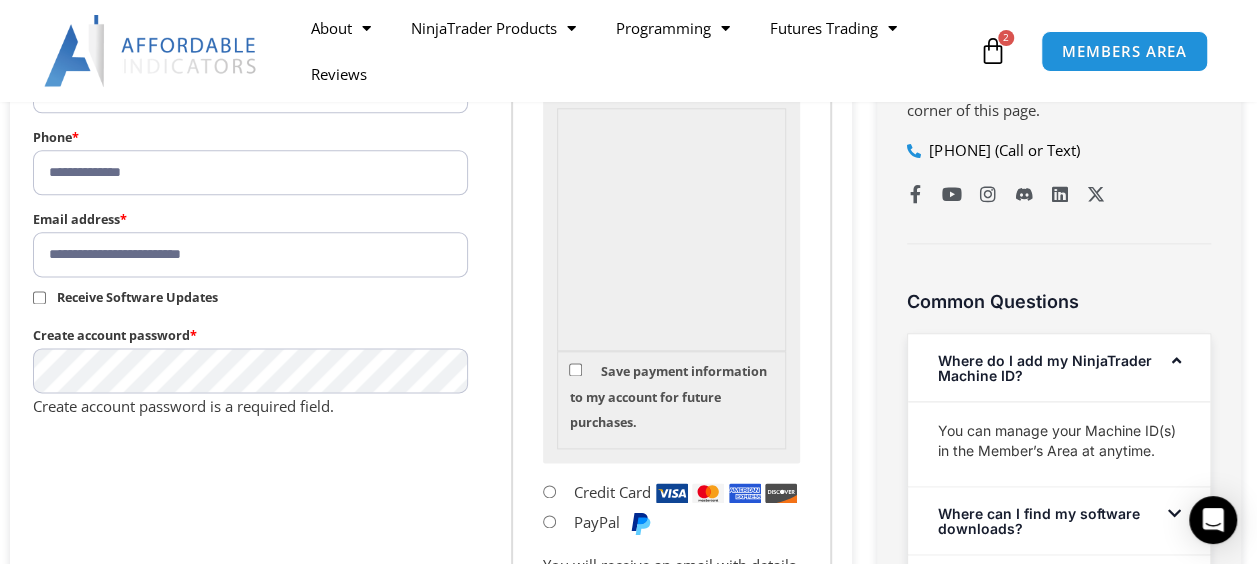 scroll, scrollTop: 1176, scrollLeft: 0, axis: vertical 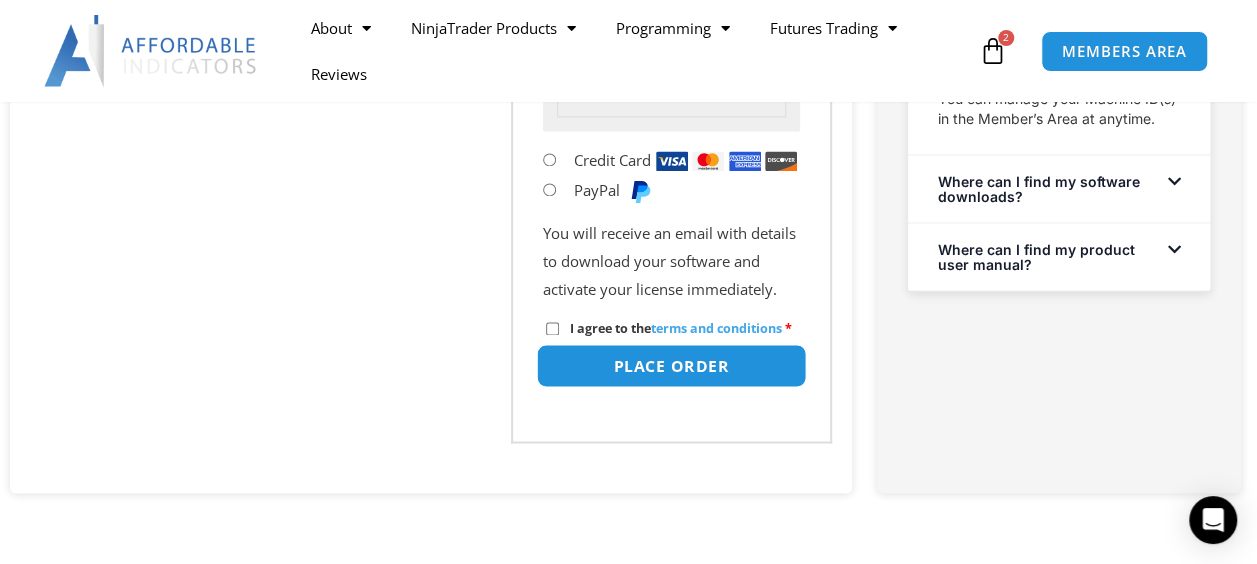 click on "Place order" at bounding box center (672, 365) 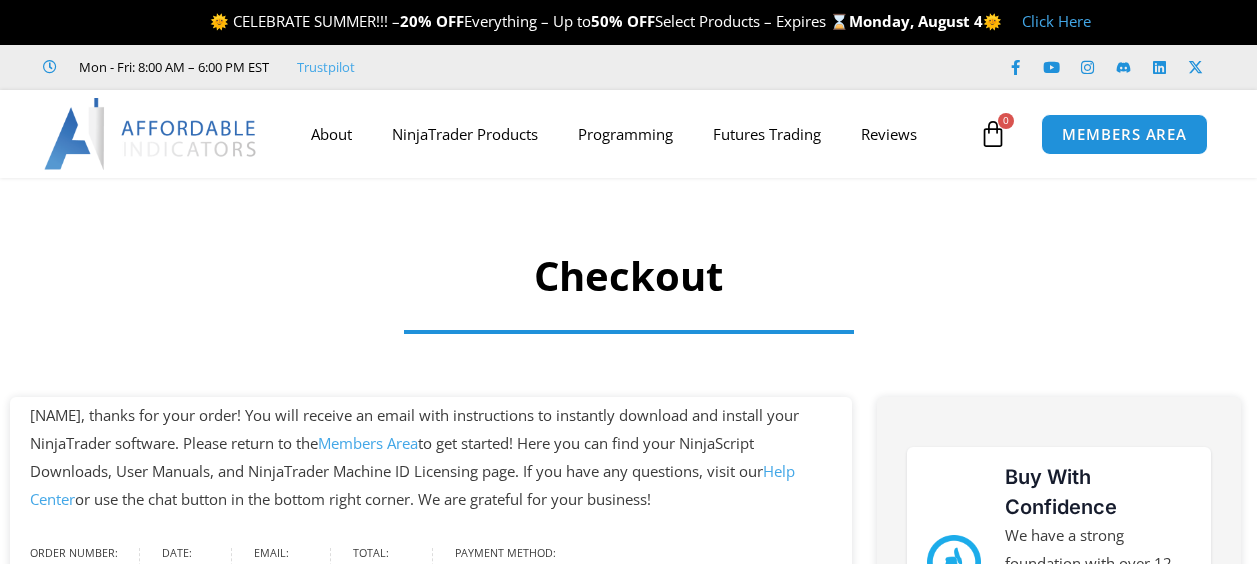 scroll, scrollTop: 0, scrollLeft: 0, axis: both 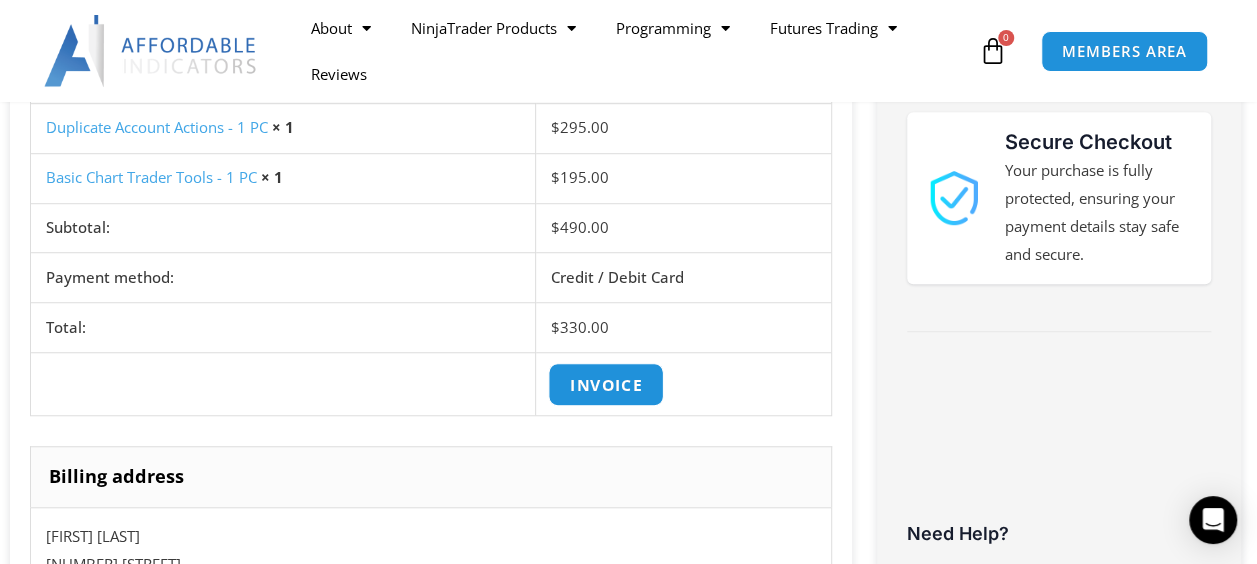 click on "Invoice" at bounding box center [606, 384] 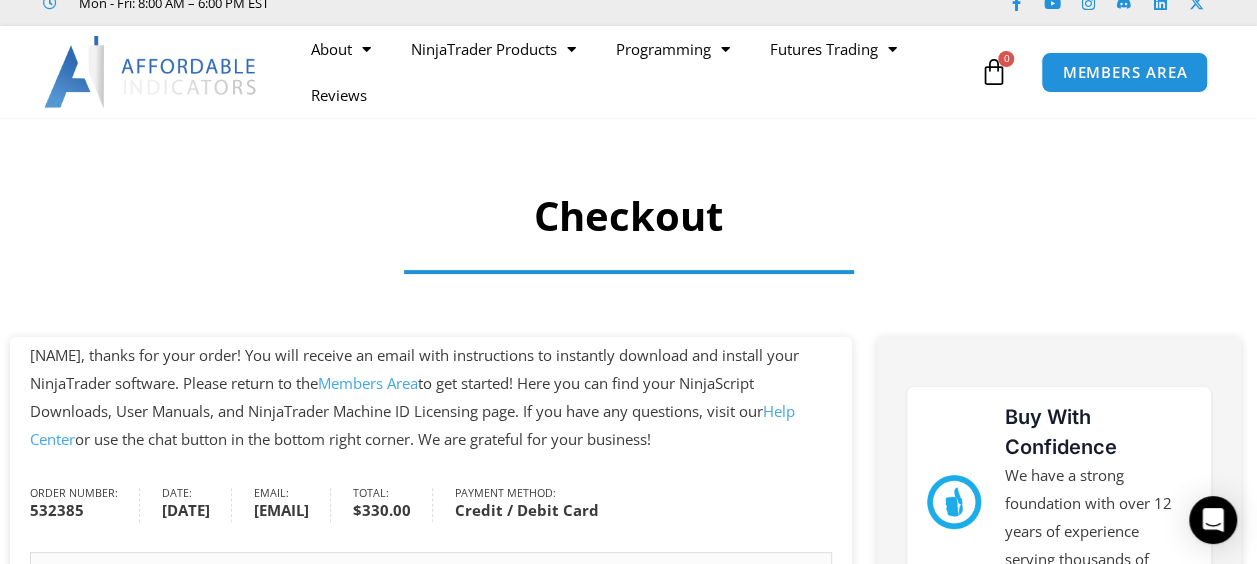 scroll, scrollTop: 0, scrollLeft: 0, axis: both 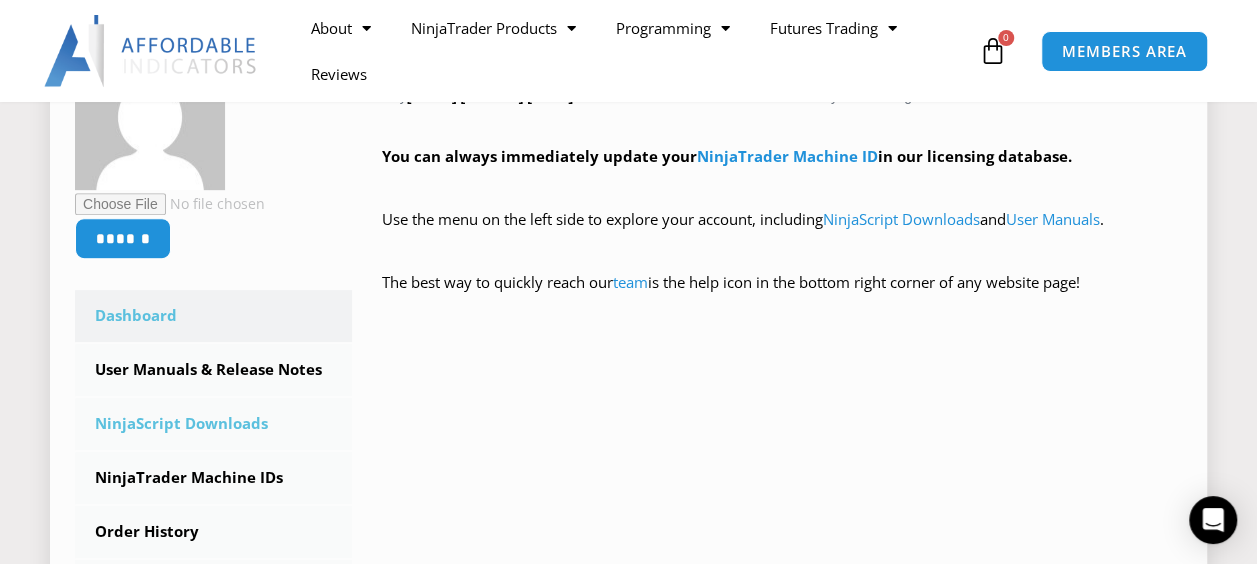 click on "NinjaScript Downloads" at bounding box center [213, 424] 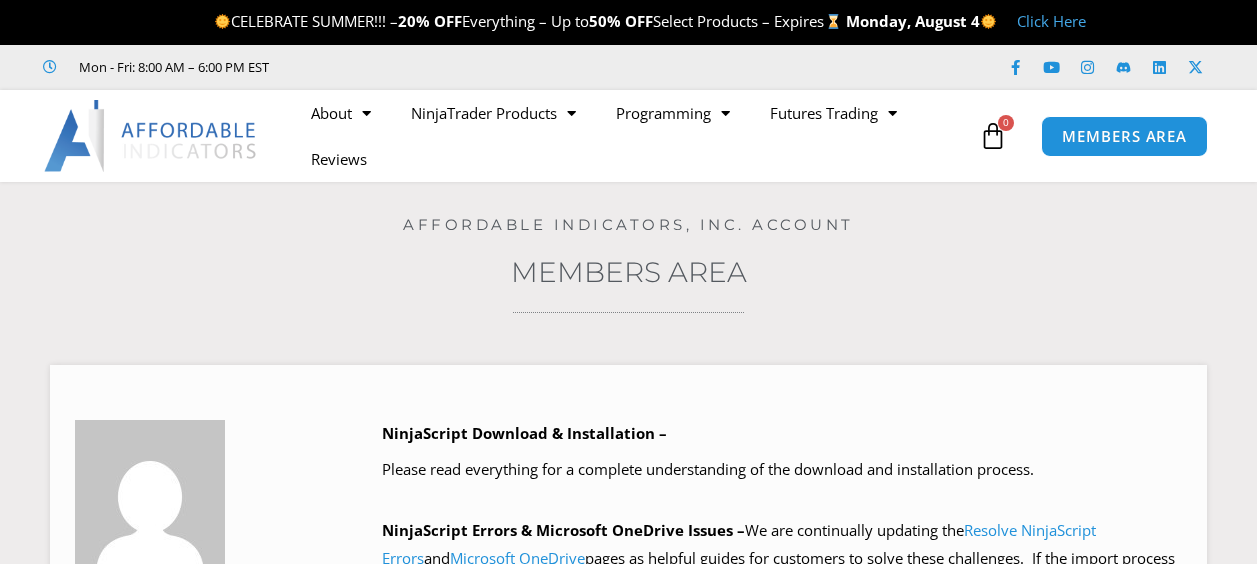scroll, scrollTop: 0, scrollLeft: 0, axis: both 